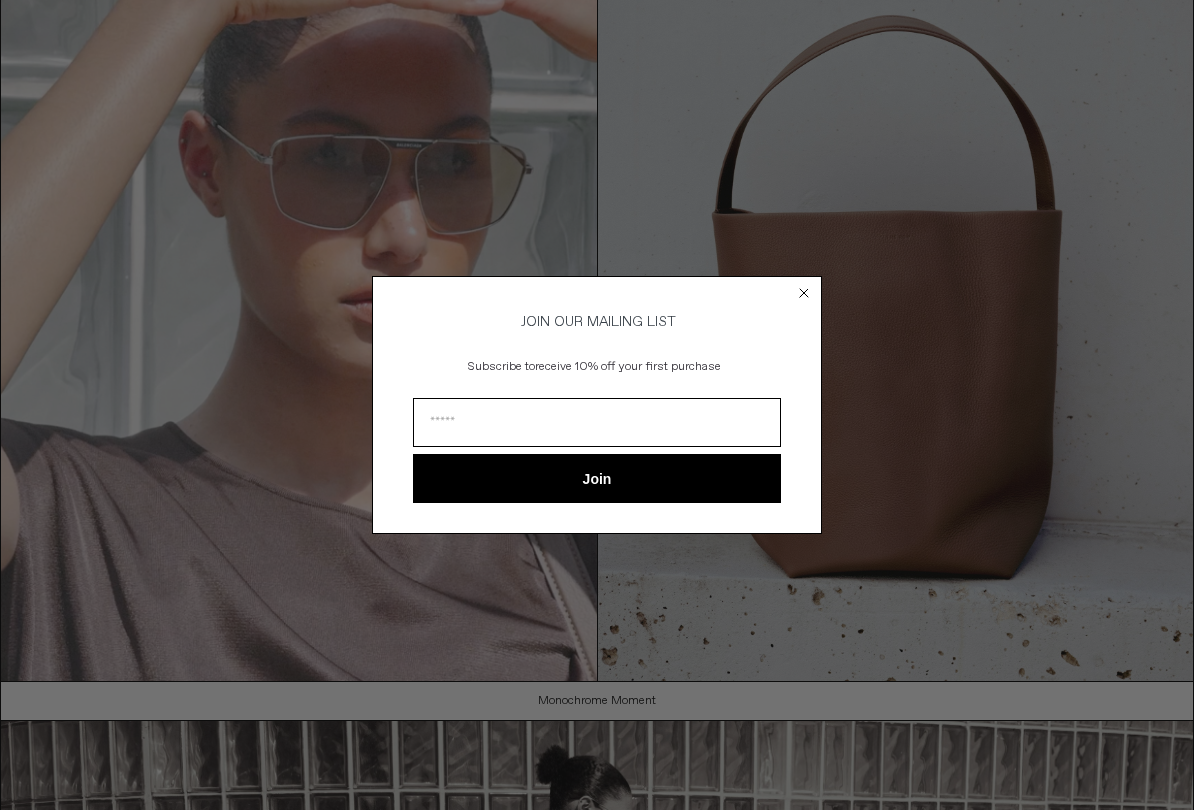 scroll, scrollTop: 0, scrollLeft: 0, axis: both 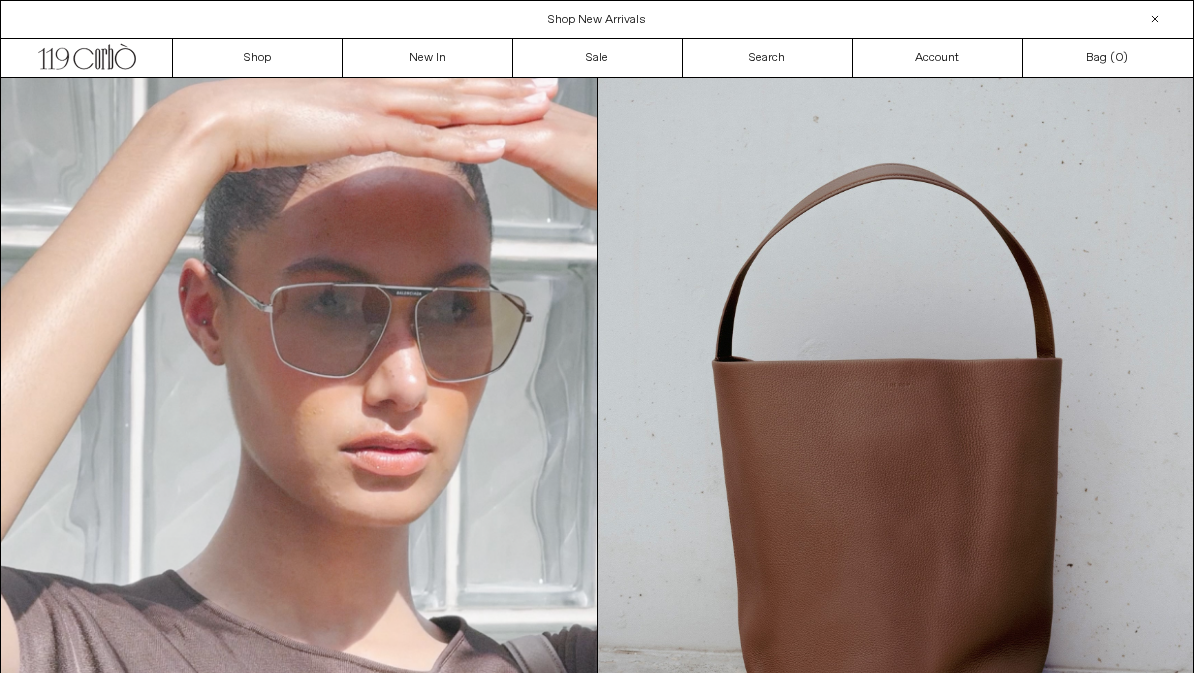 click on "New In" at bounding box center [428, 58] 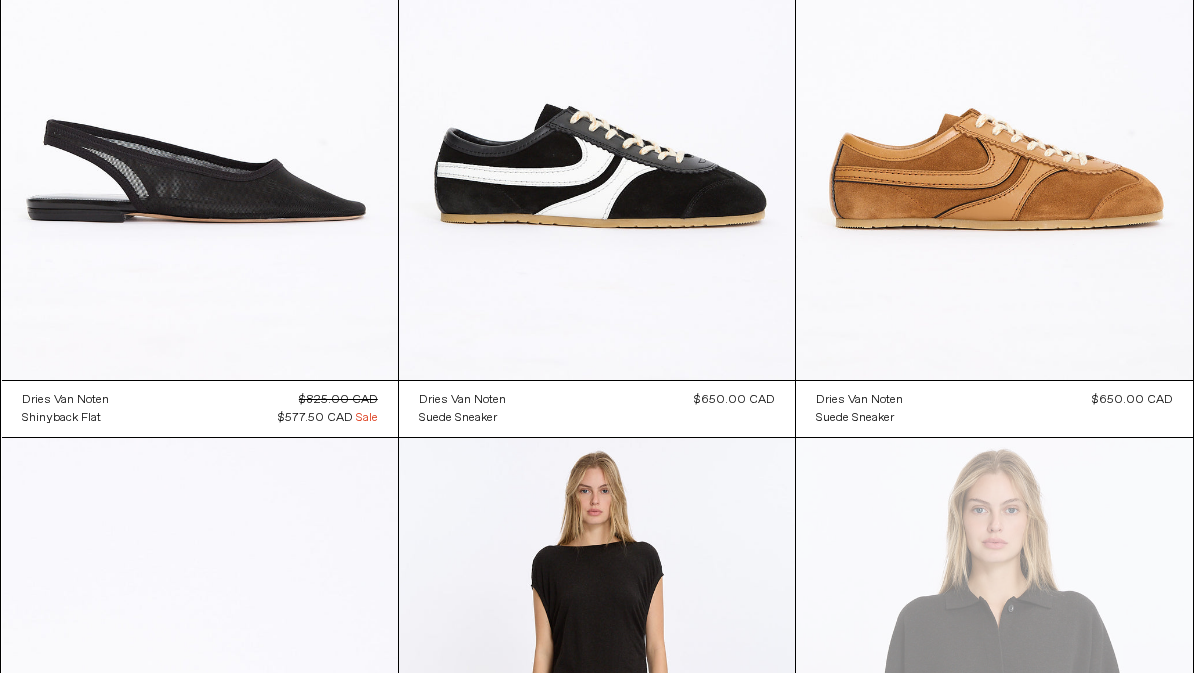 scroll, scrollTop: 8162, scrollLeft: 0, axis: vertical 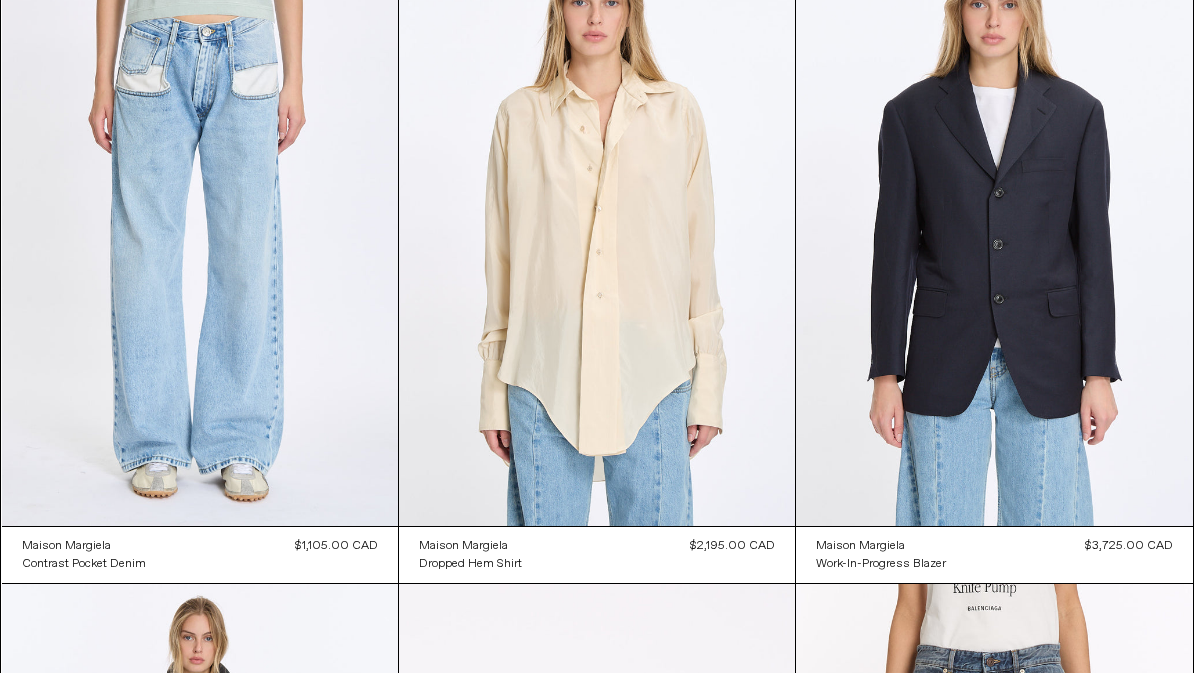 click at bounding box center (200, 230) 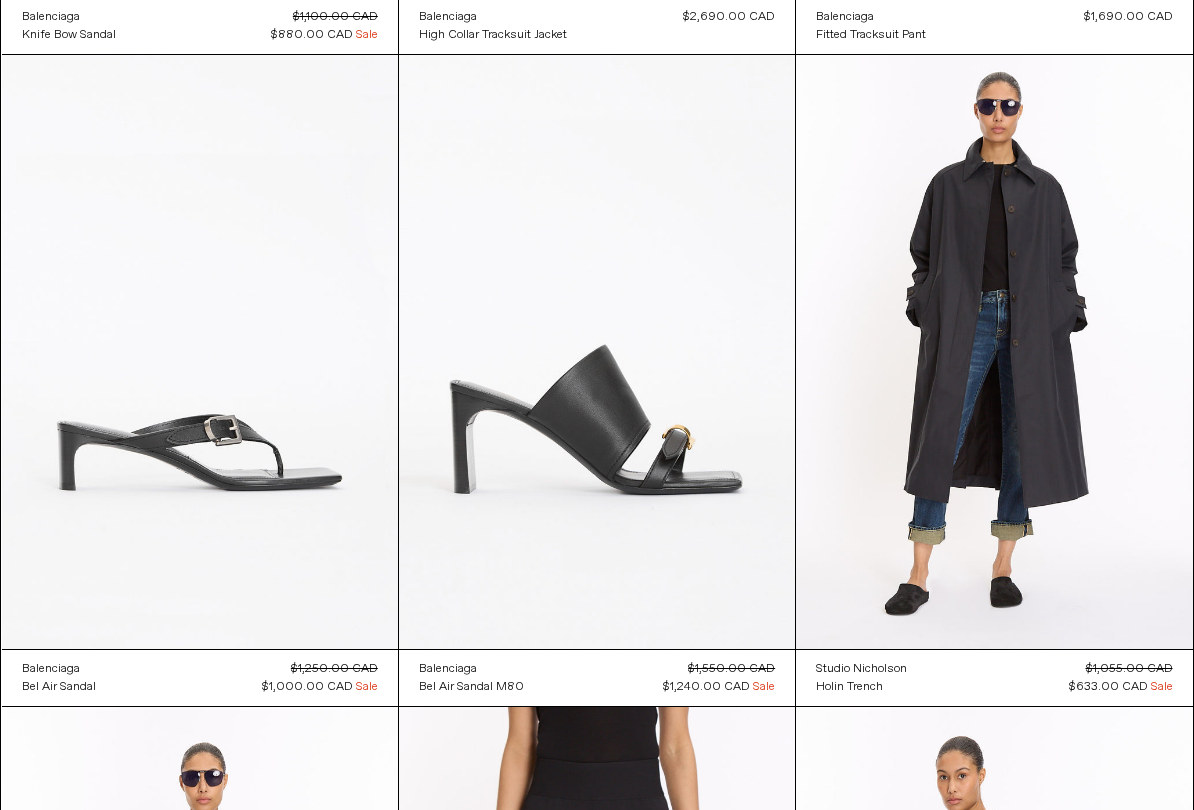 scroll, scrollTop: 27470, scrollLeft: 0, axis: vertical 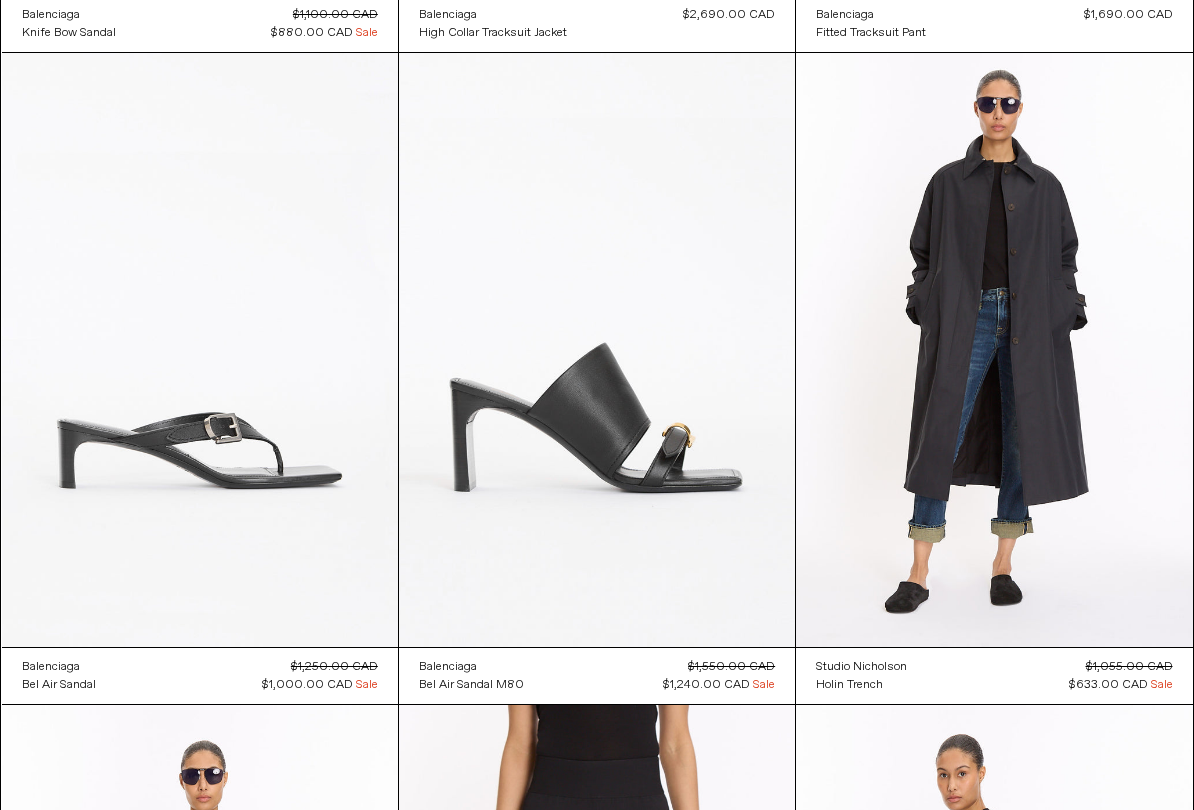 click at bounding box center (994, 350) 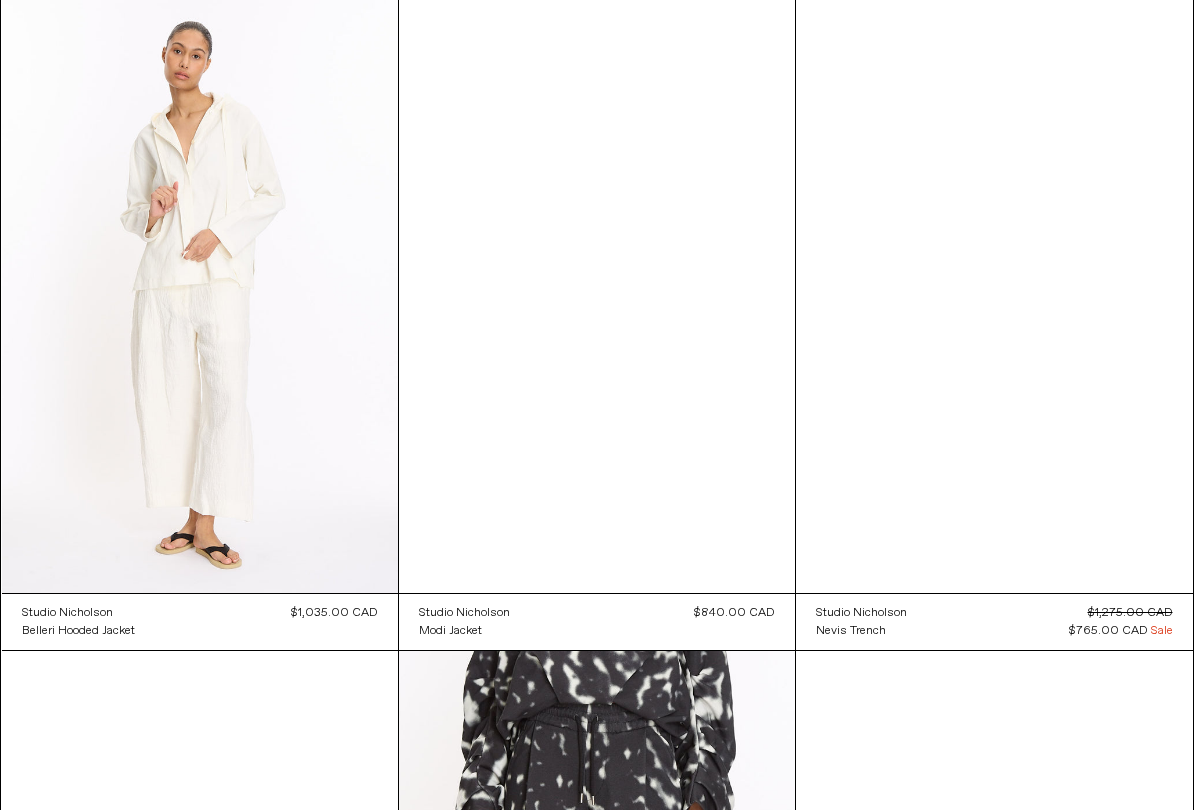scroll, scrollTop: 28830, scrollLeft: 0, axis: vertical 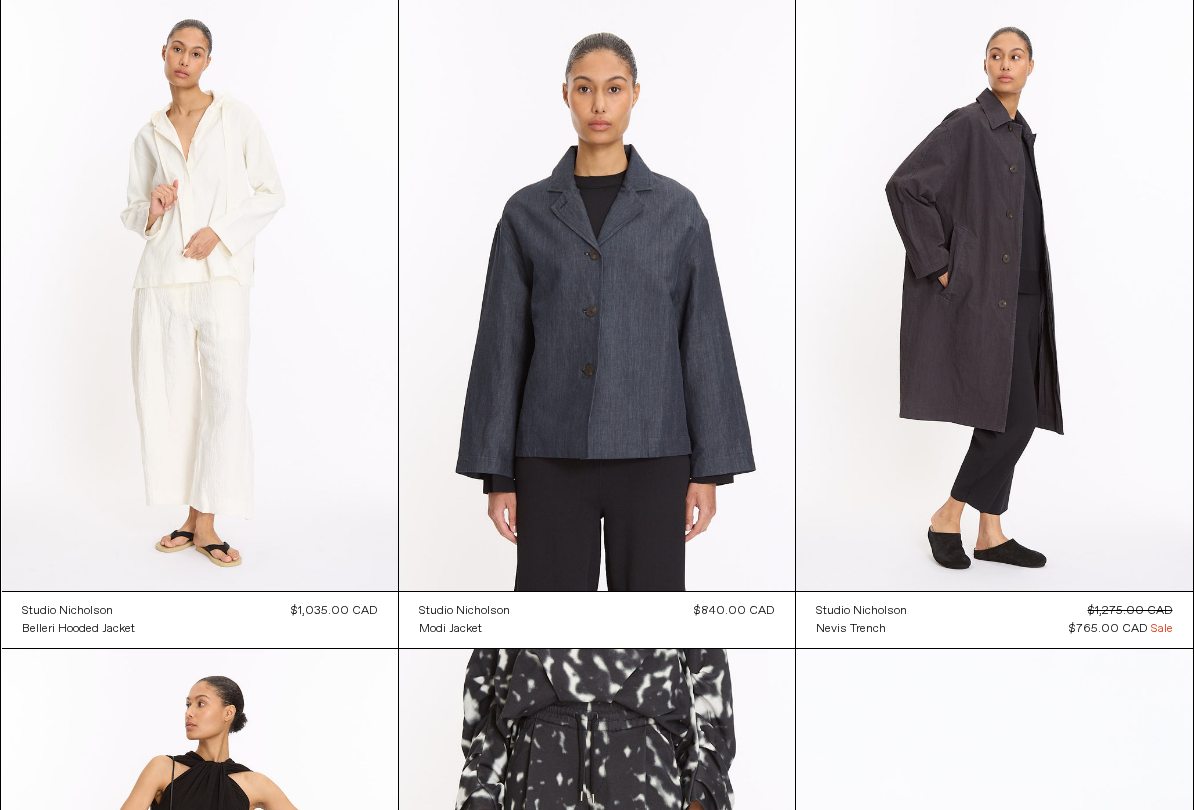 click at bounding box center (994, 295) 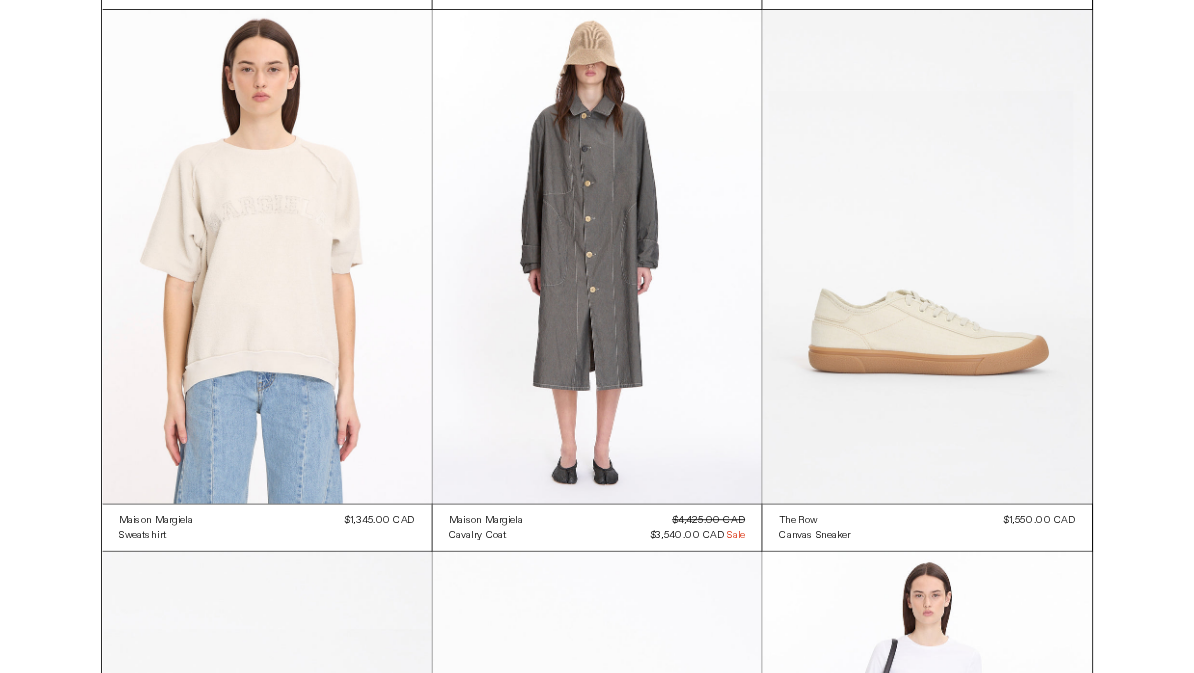 scroll, scrollTop: 32730, scrollLeft: 0, axis: vertical 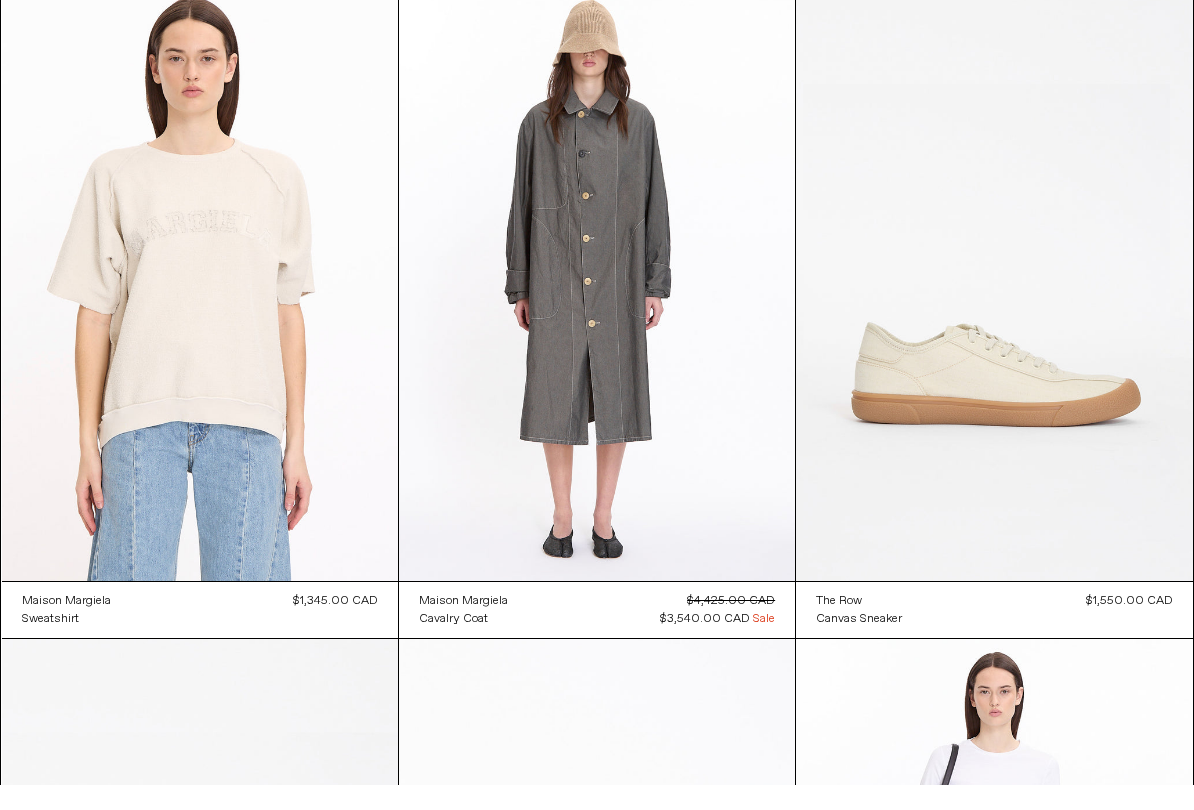 click at bounding box center (994, 310) 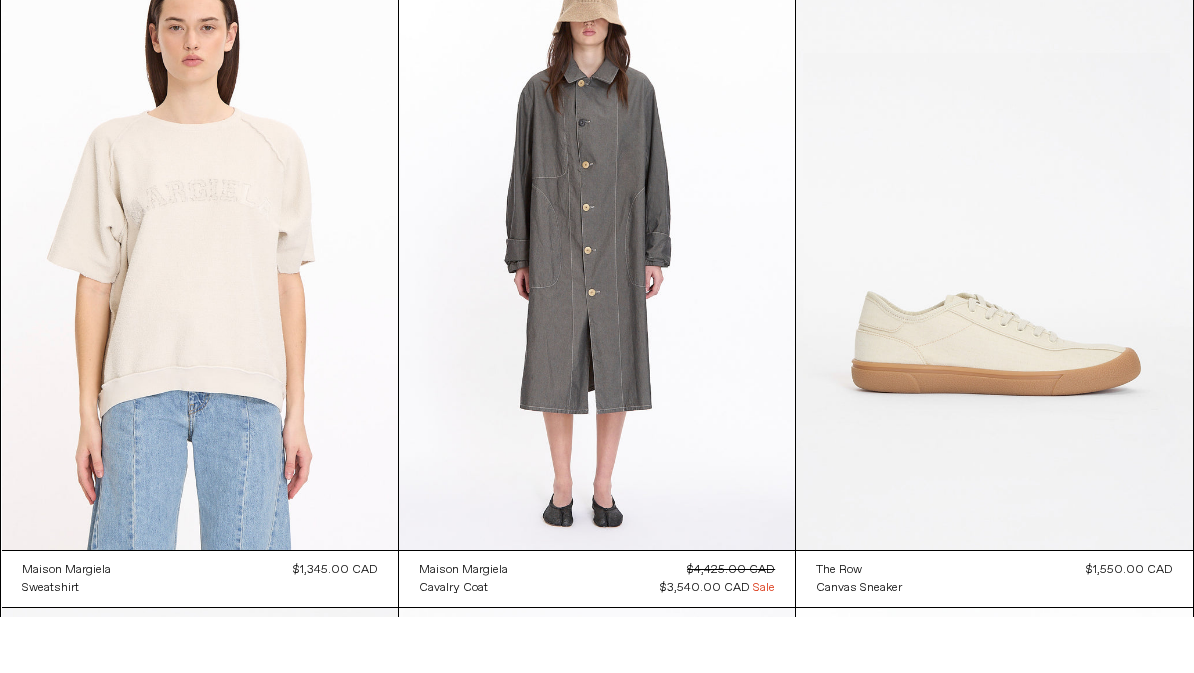 scroll, scrollTop: 32904, scrollLeft: 0, axis: vertical 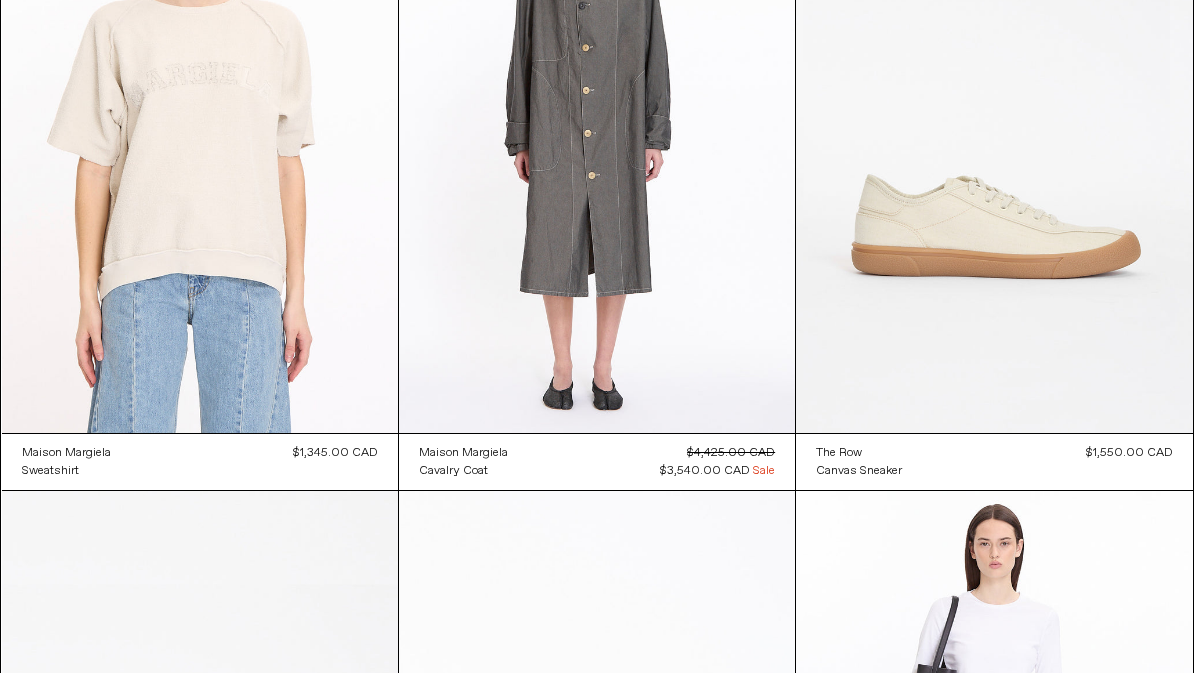 click at bounding box center [994, 136] 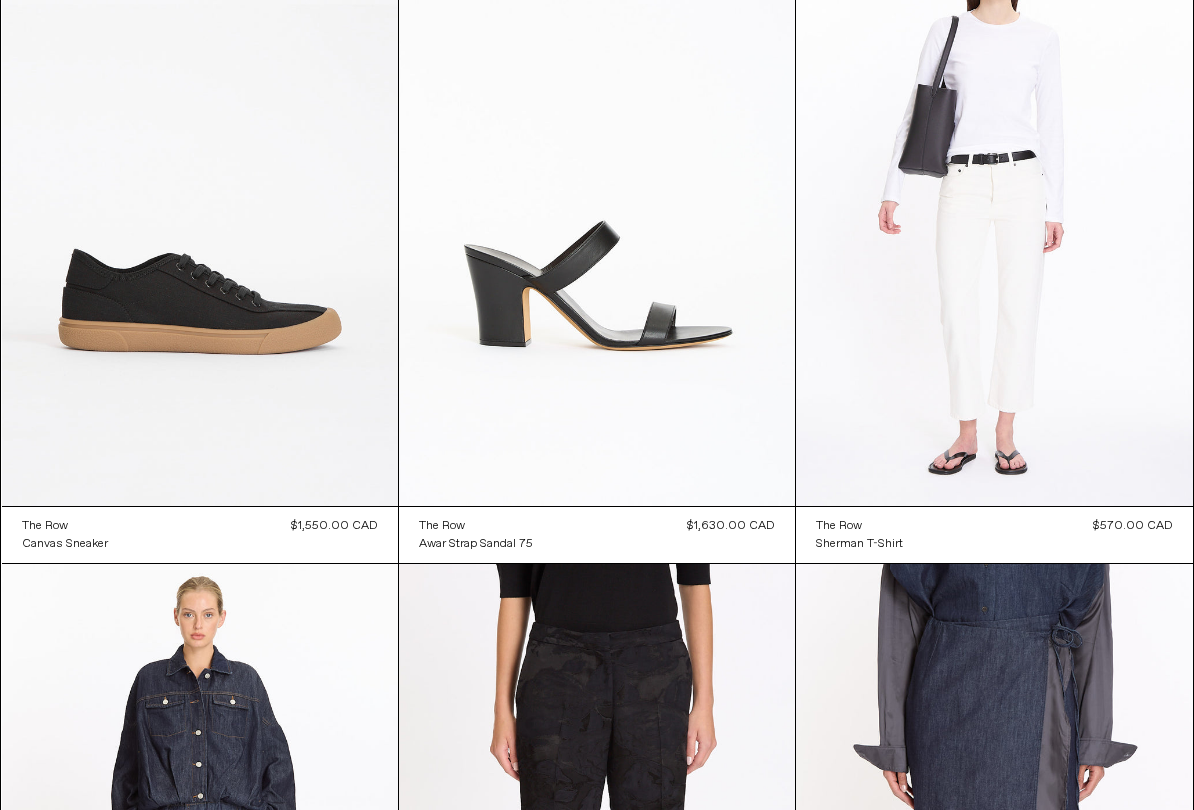 scroll, scrollTop: 33483, scrollLeft: 0, axis: vertical 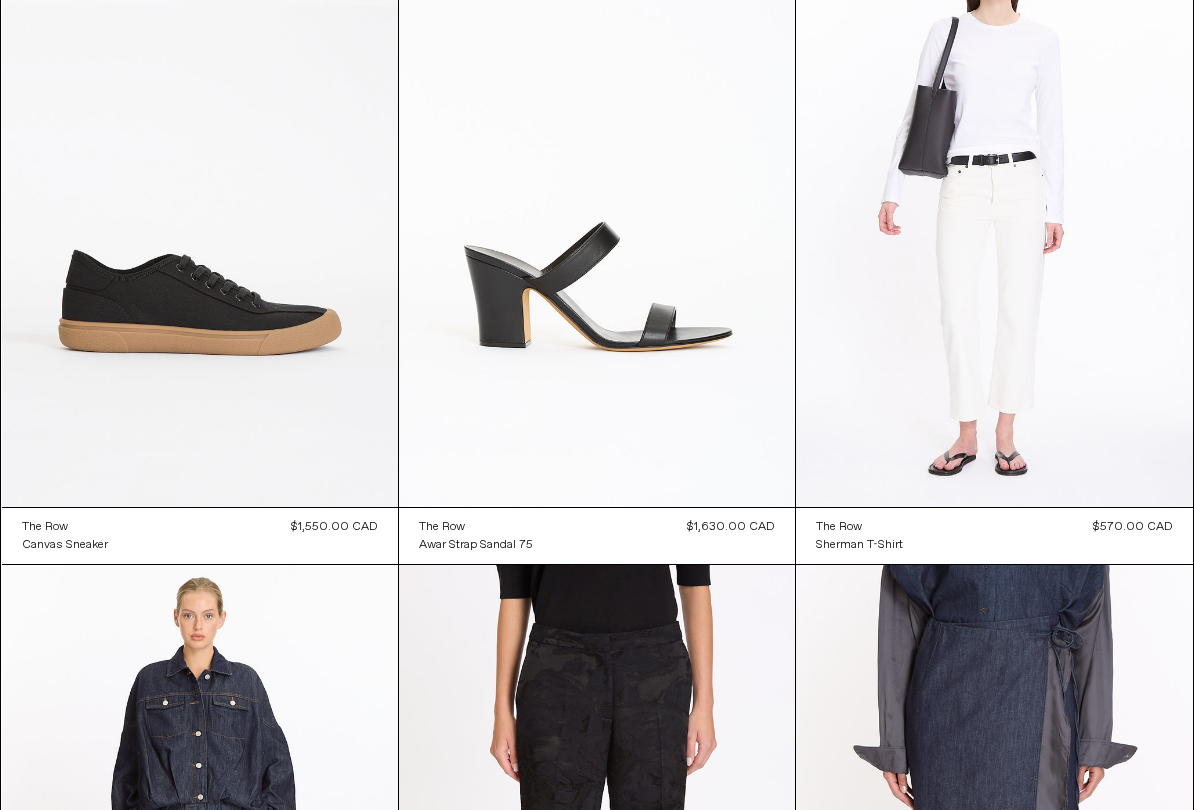 click at bounding box center (200, 209) 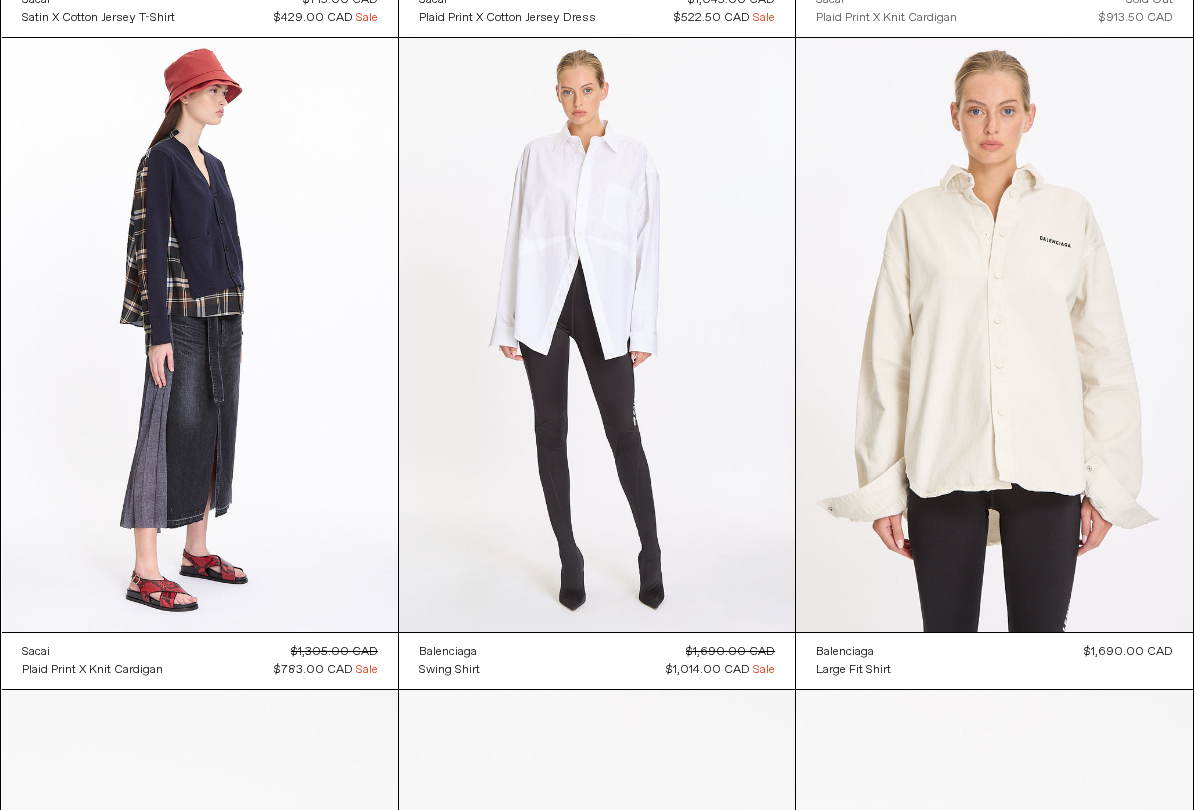 scroll, scrollTop: 35320, scrollLeft: 0, axis: vertical 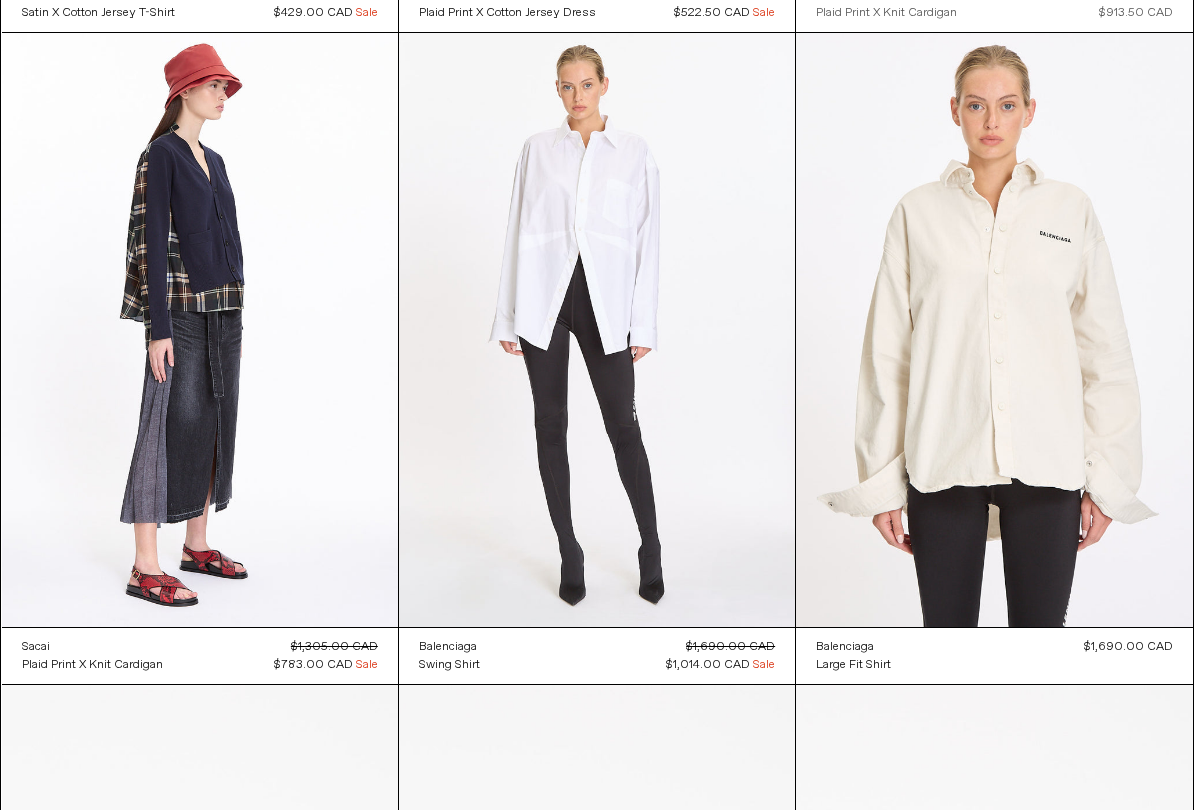 click at bounding box center [597, 330] 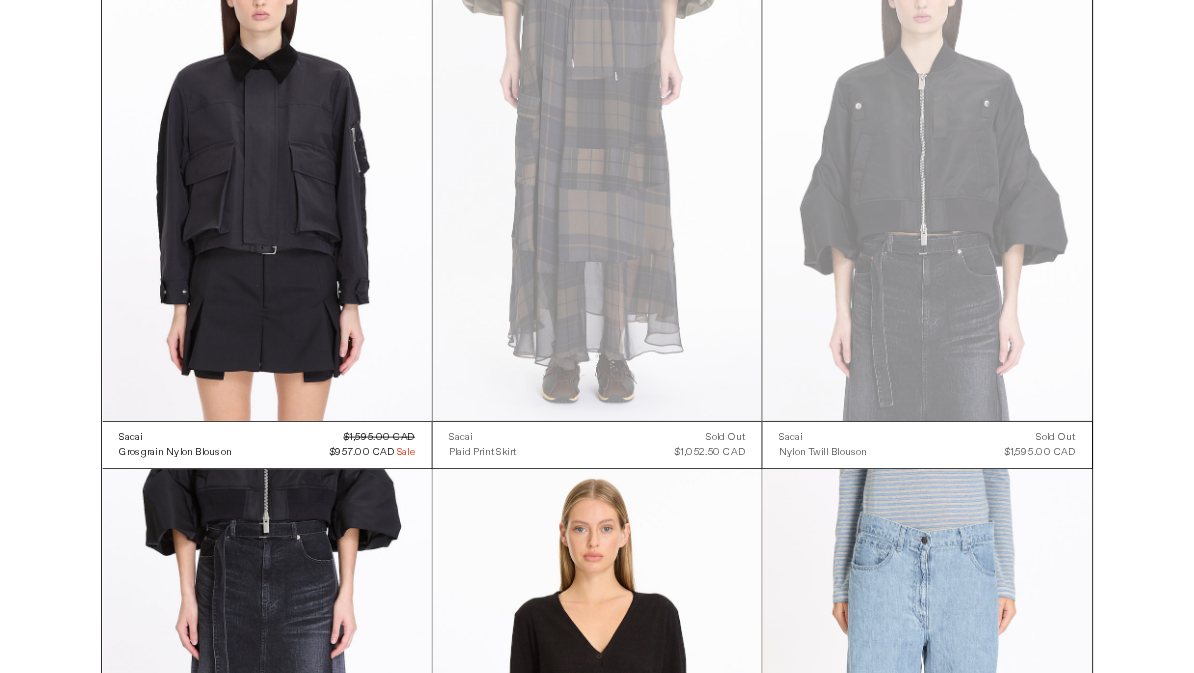 scroll, scrollTop: 39350, scrollLeft: 0, axis: vertical 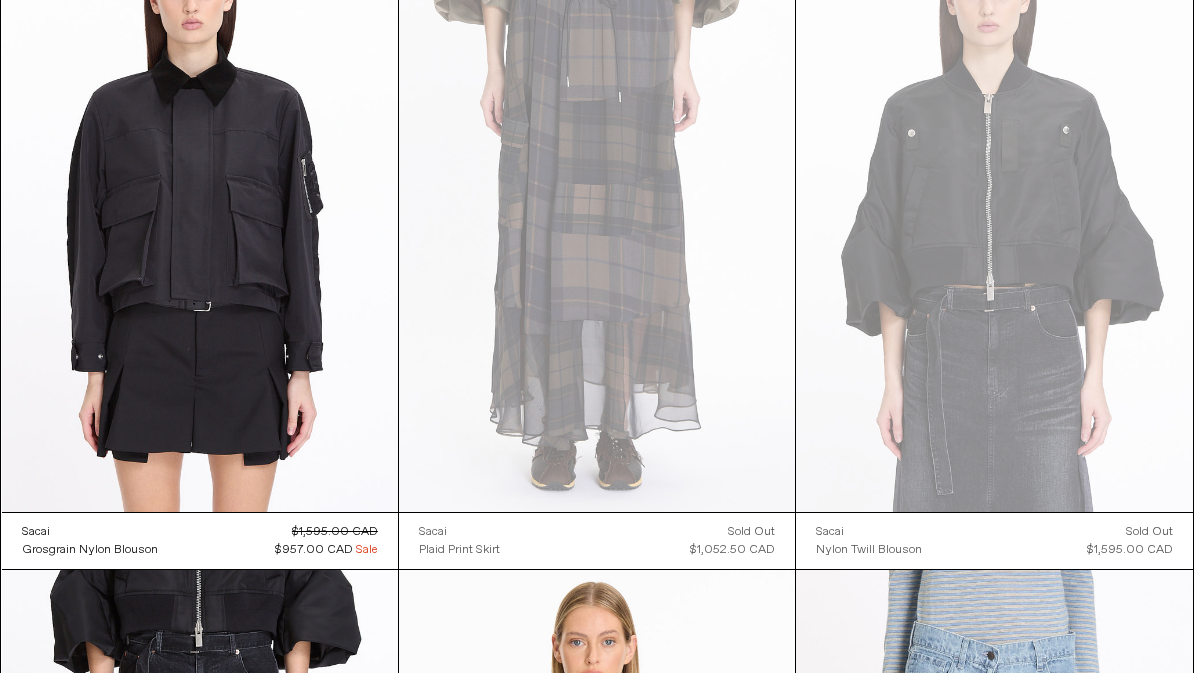 click at bounding box center (994, 215) 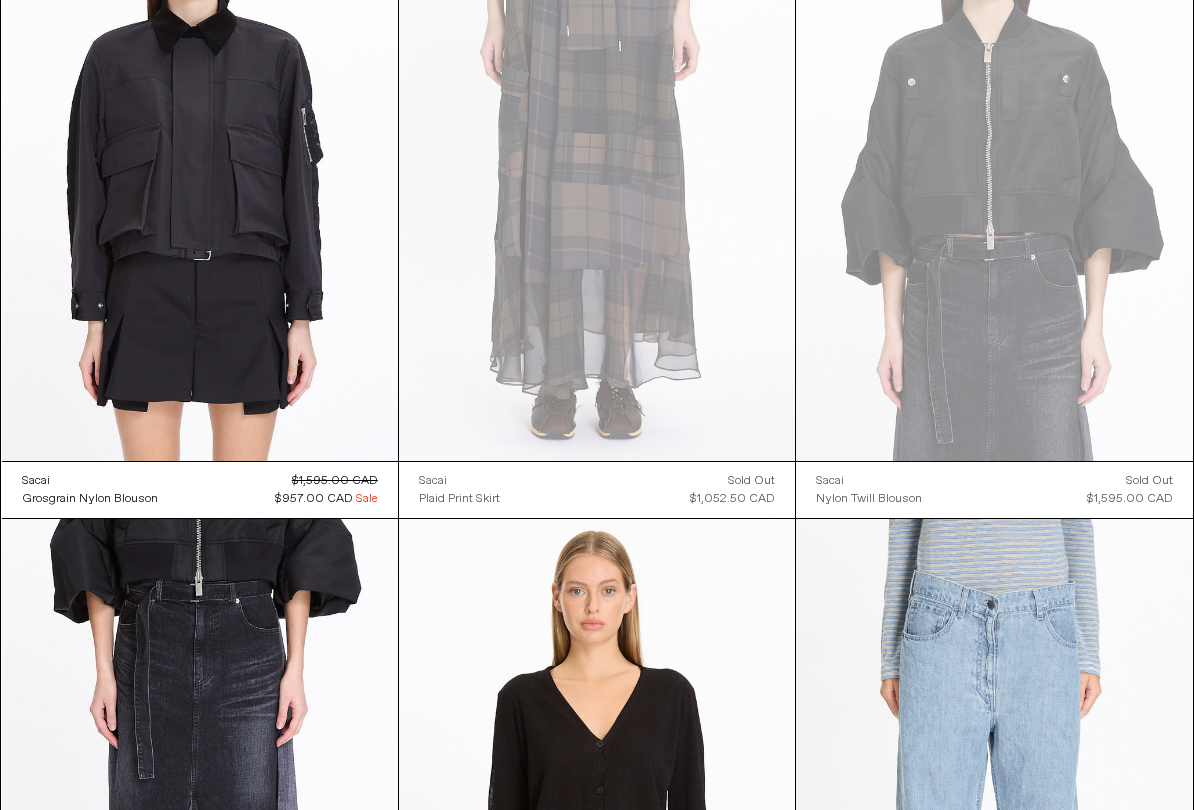 scroll, scrollTop: 39401, scrollLeft: 0, axis: vertical 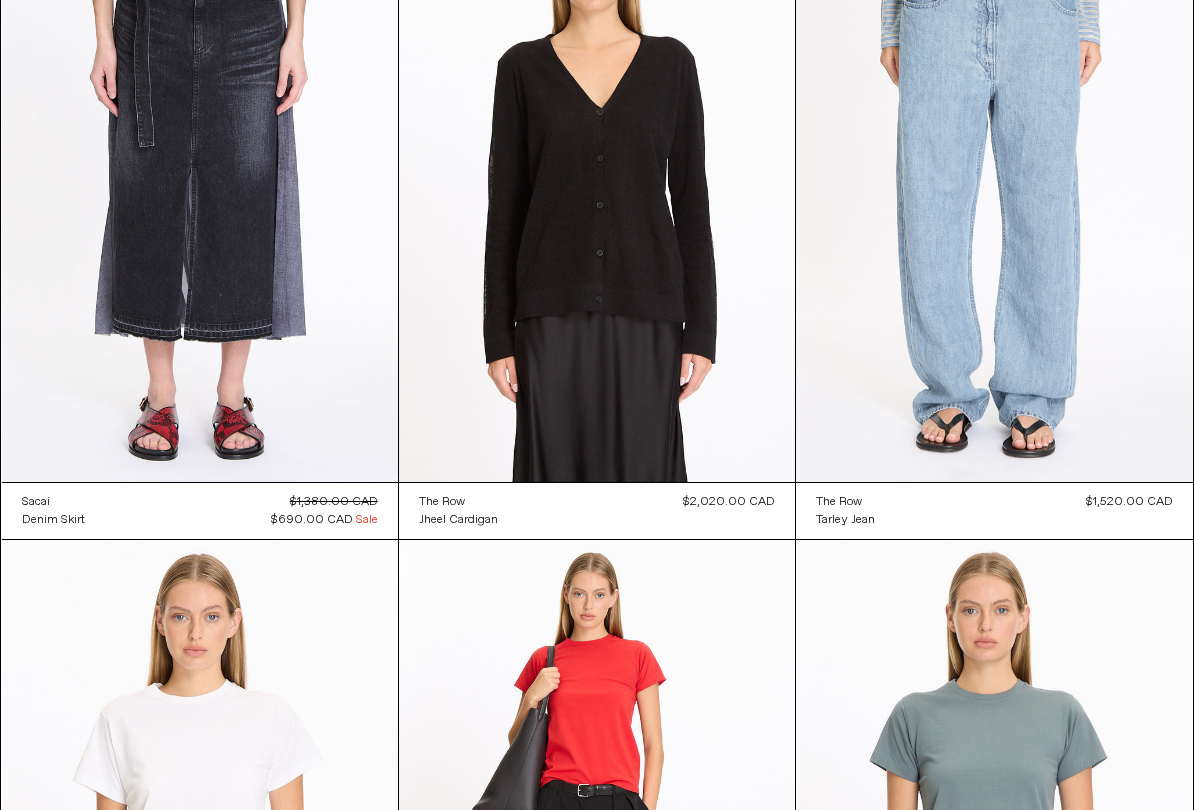 click at bounding box center [200, 184] 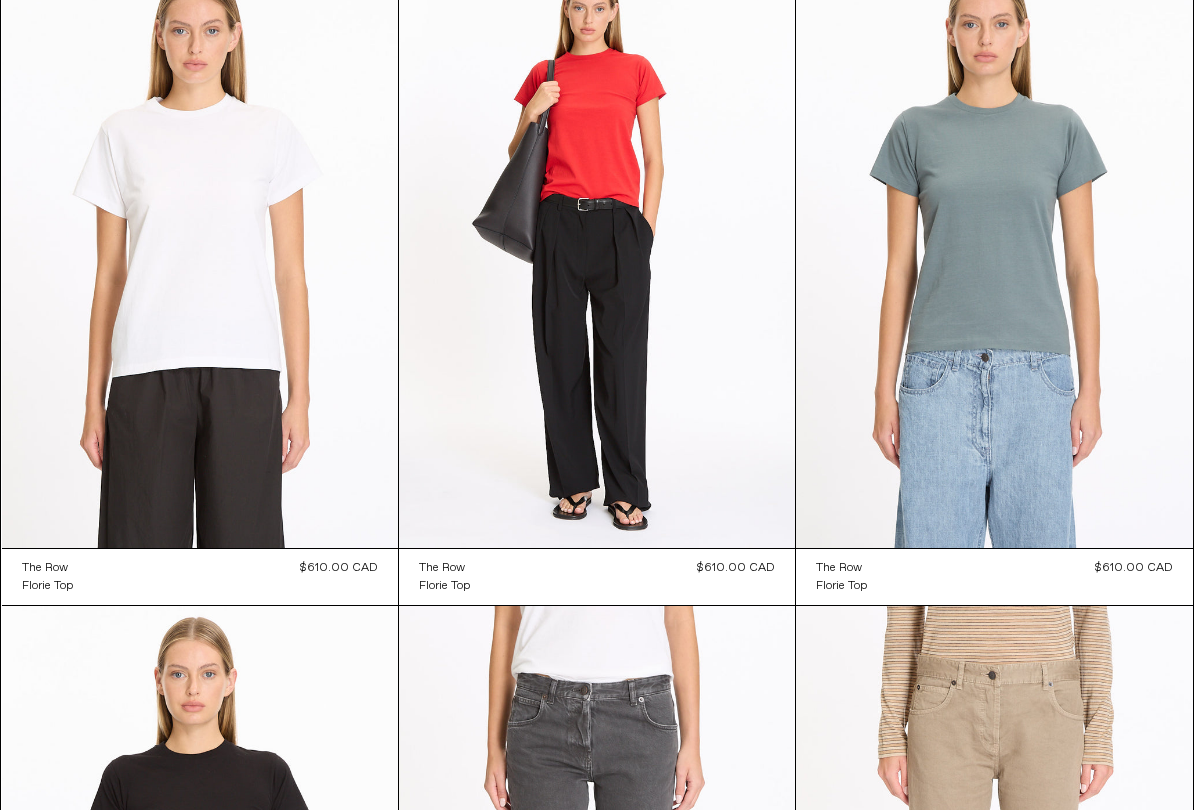 scroll, scrollTop: 40620, scrollLeft: 0, axis: vertical 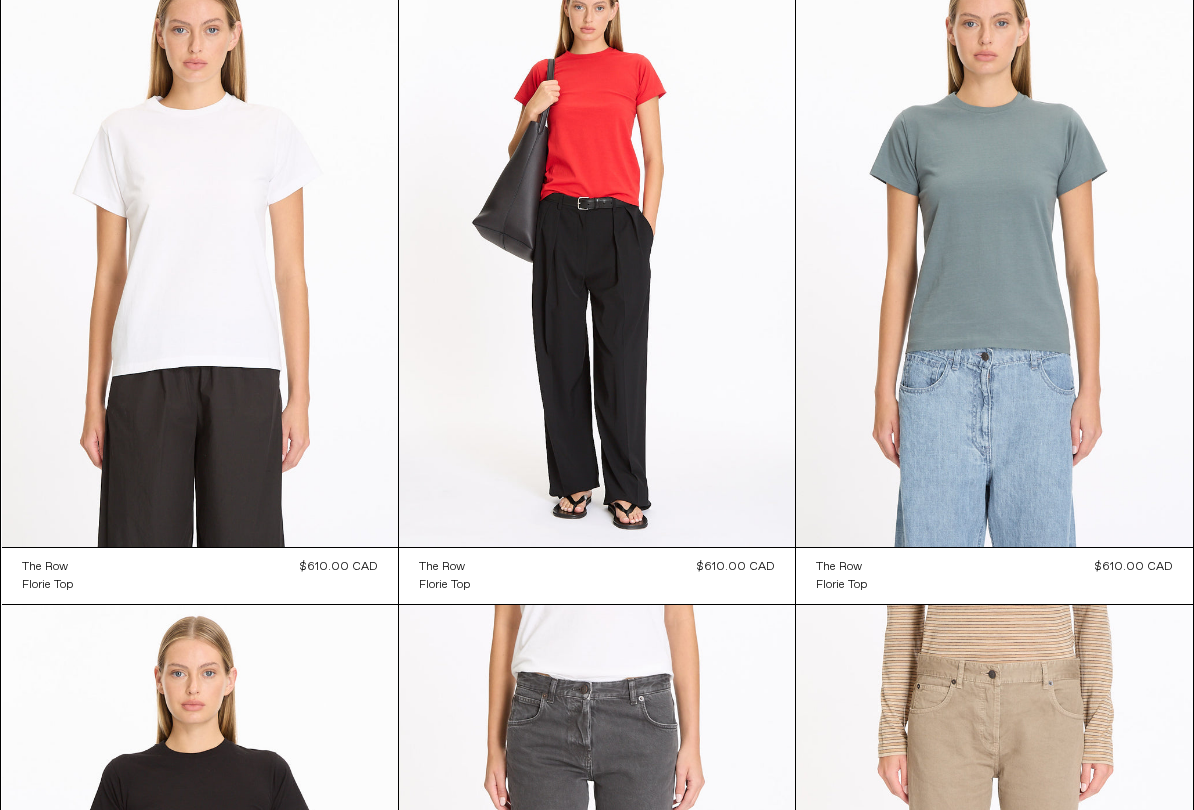 click at bounding box center [597, 250] 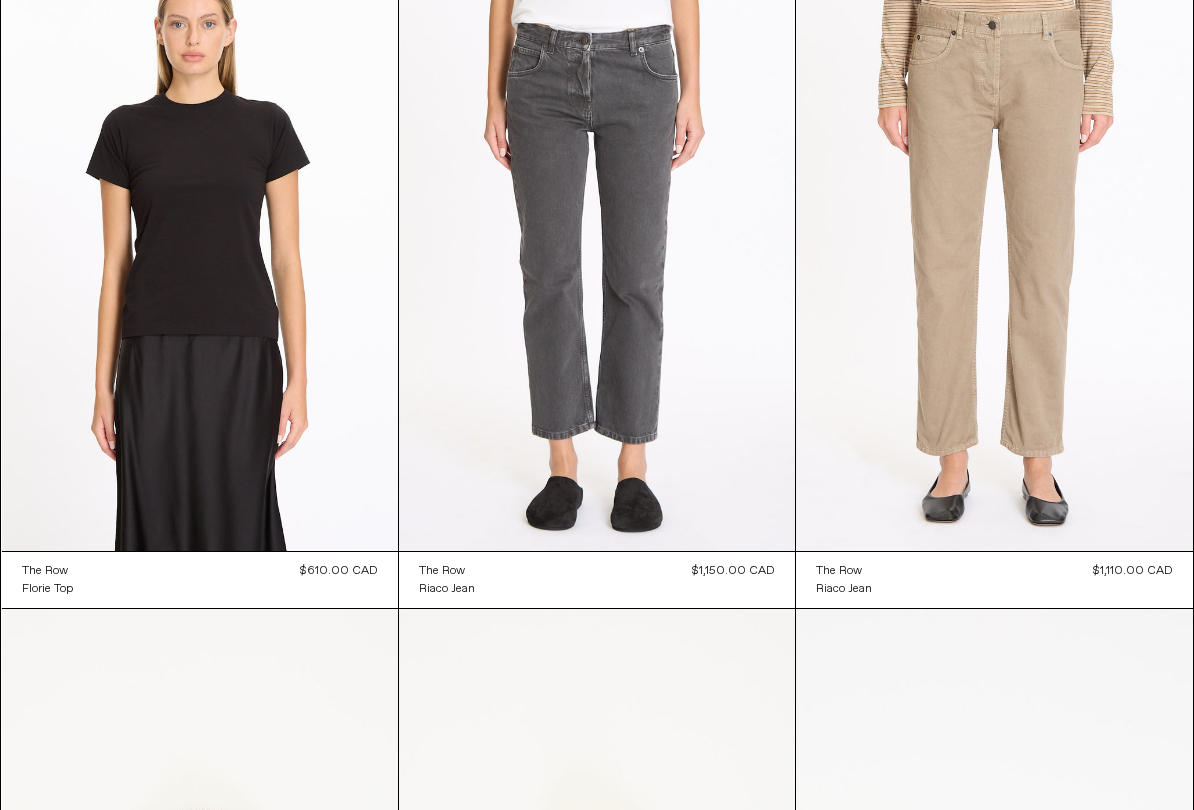 scroll, scrollTop: 41261, scrollLeft: 0, axis: vertical 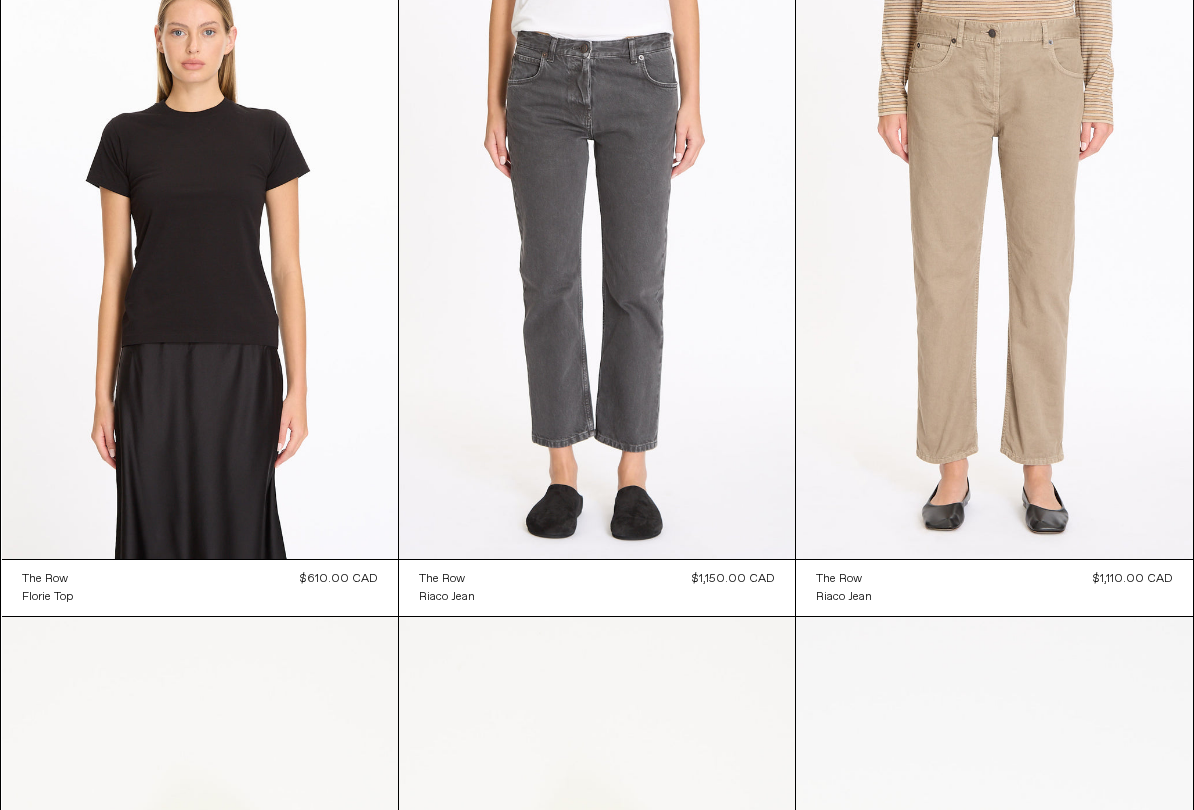 click at bounding box center (597, 261) 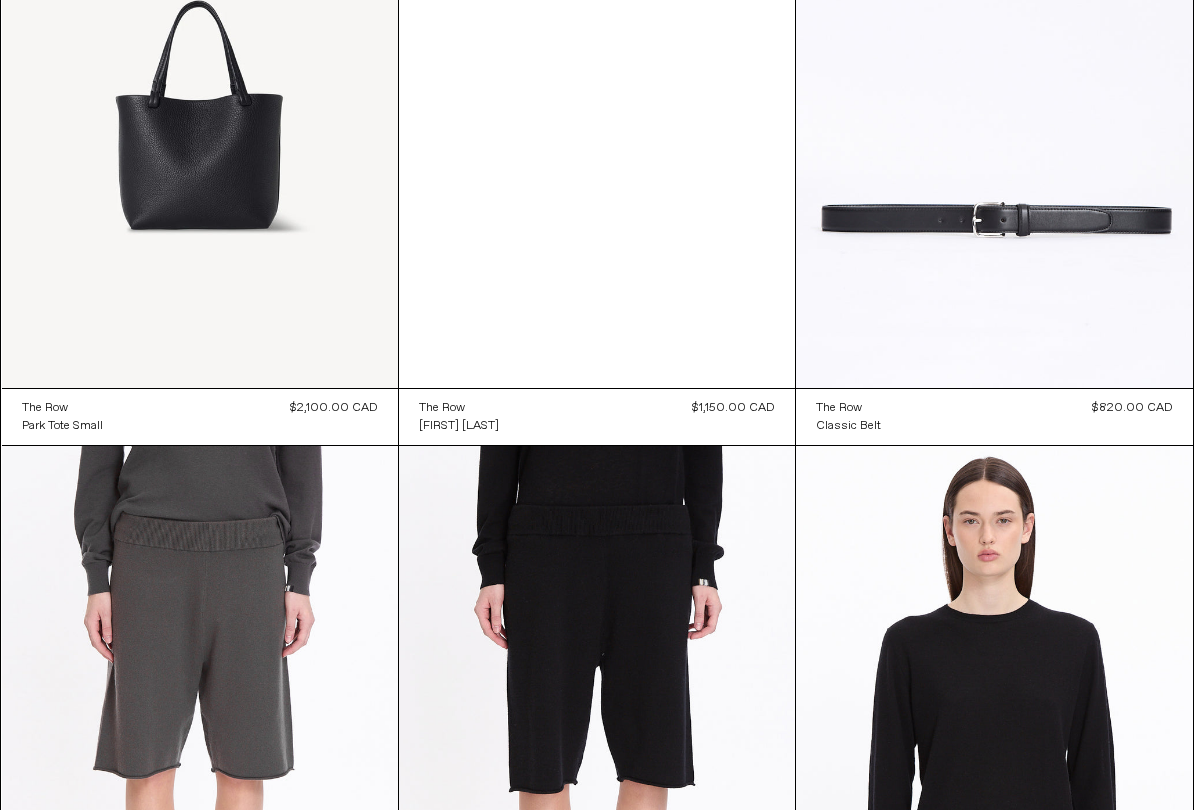 scroll, scrollTop: 44042, scrollLeft: 0, axis: vertical 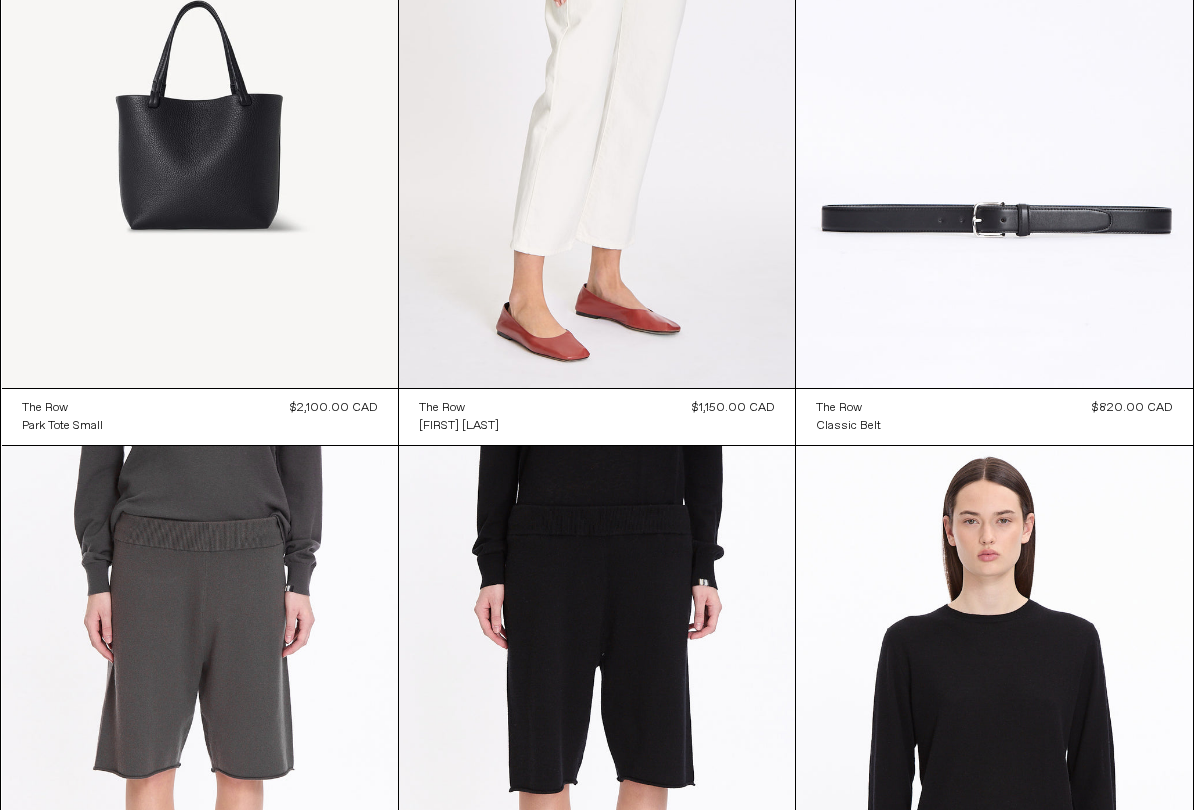 click at bounding box center (994, 91) 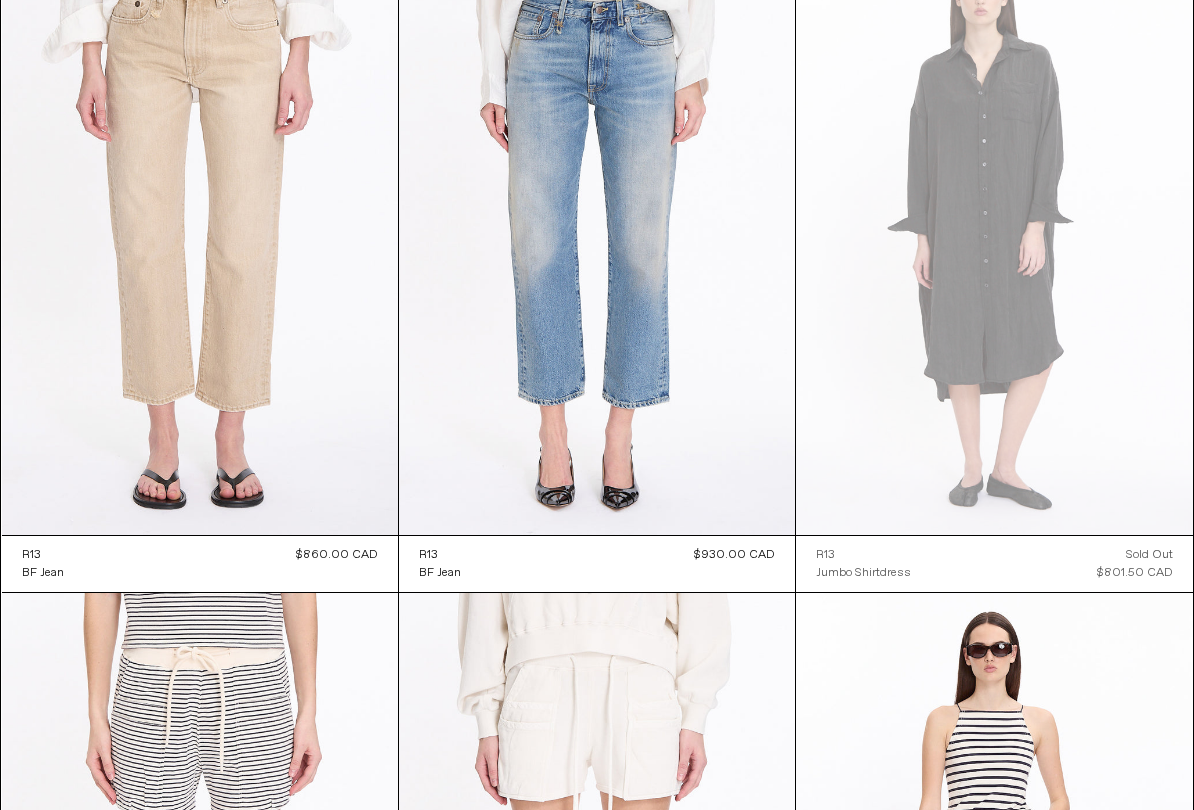 scroll, scrollTop: 47160, scrollLeft: 0, axis: vertical 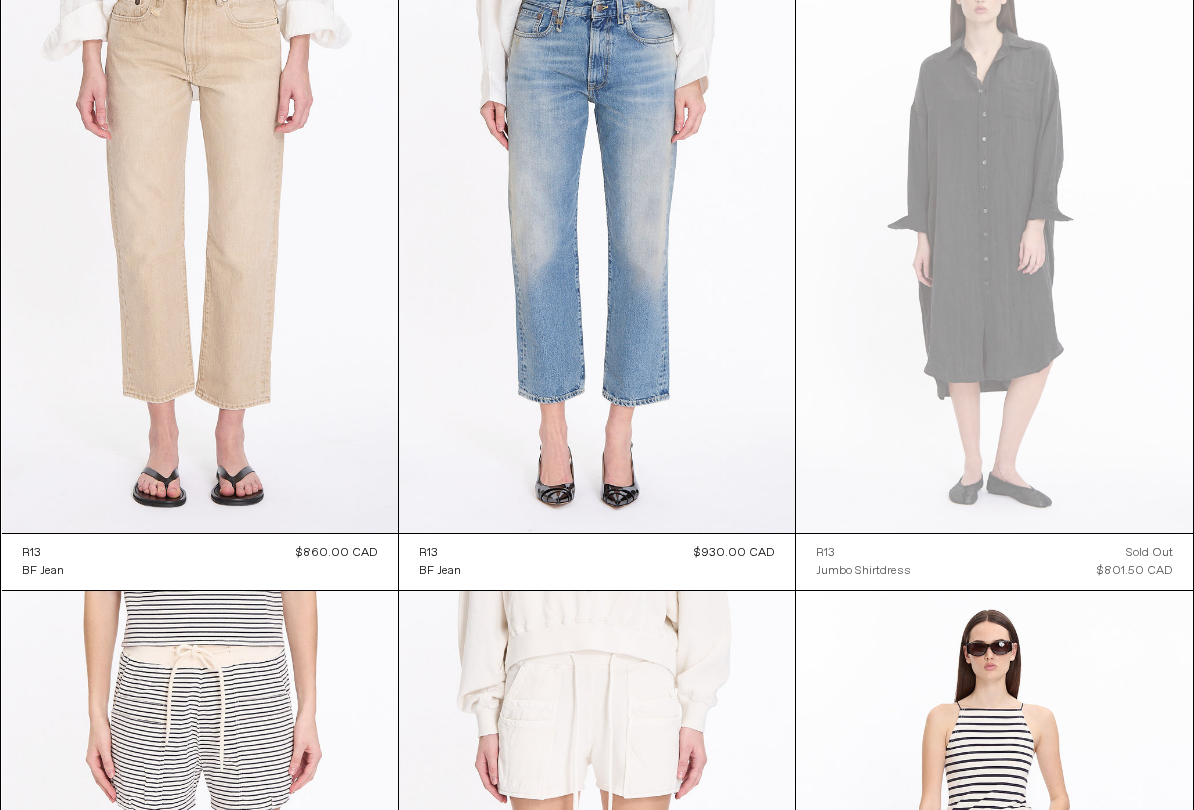 click at bounding box center (597, 235) 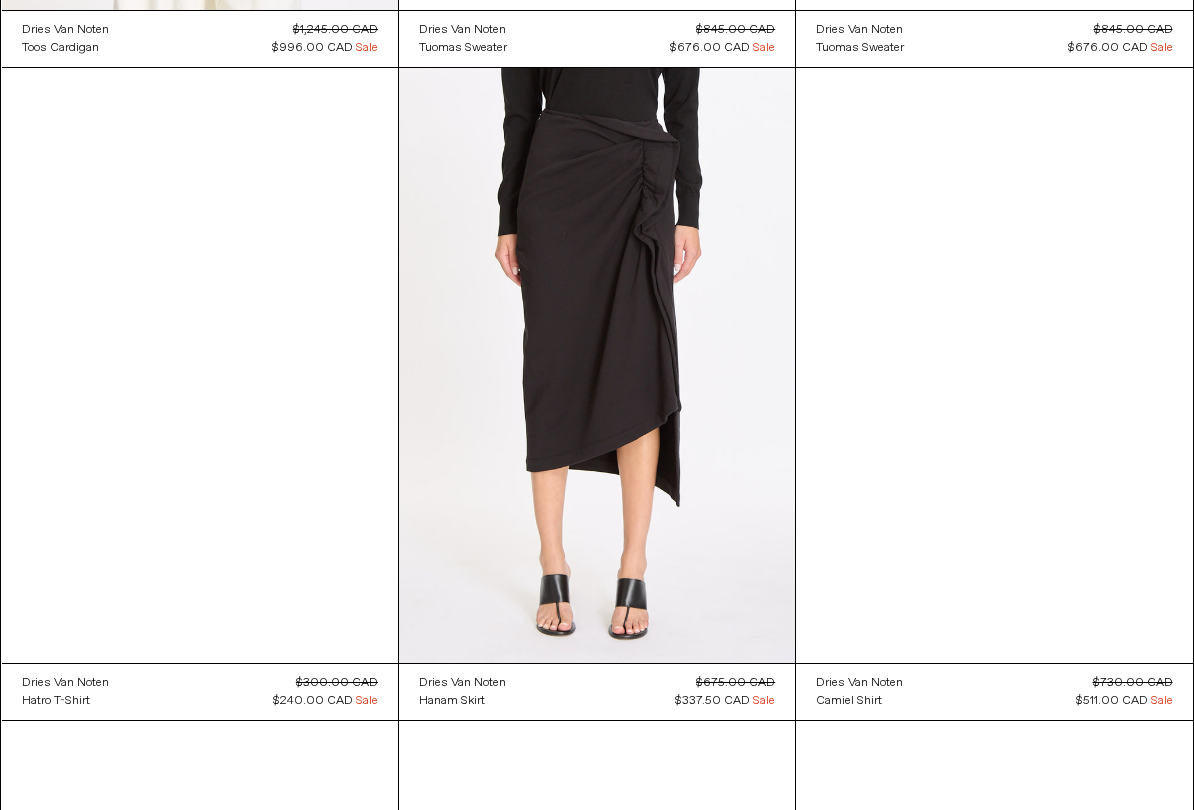 scroll, scrollTop: 49640, scrollLeft: 0, axis: vertical 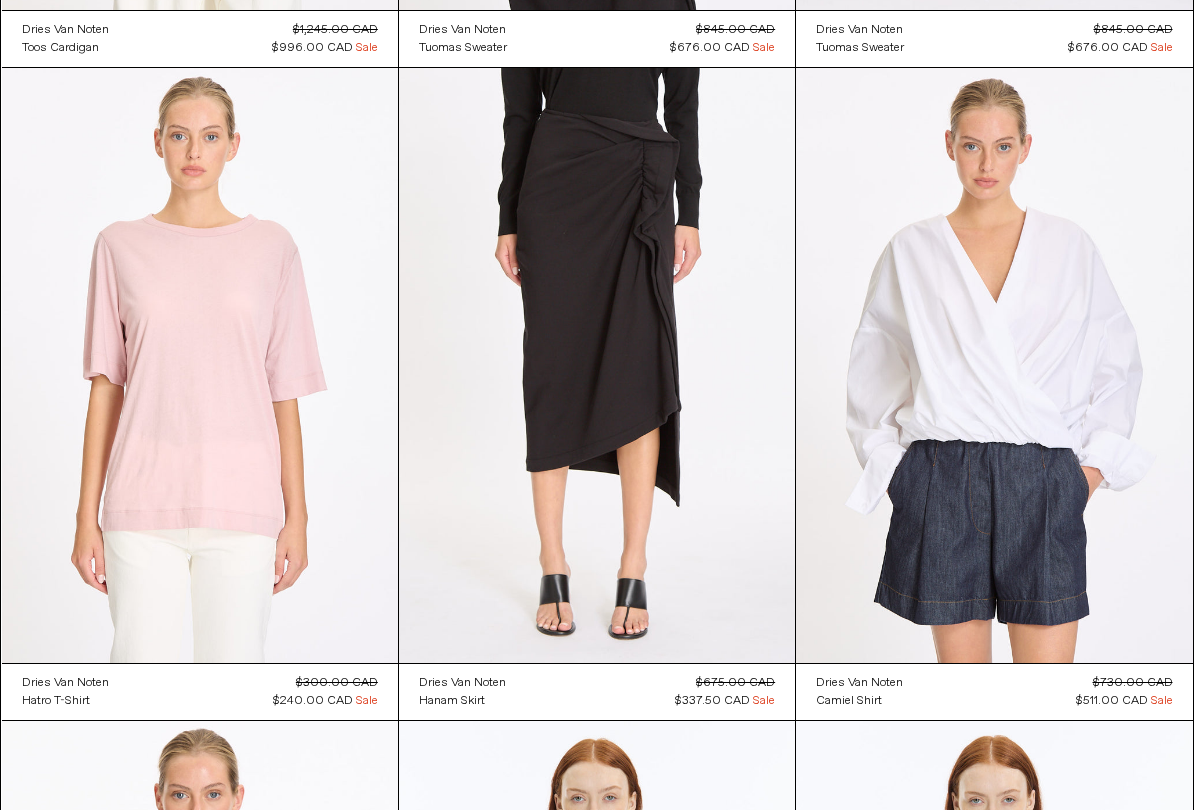 click at bounding box center (597, 365) 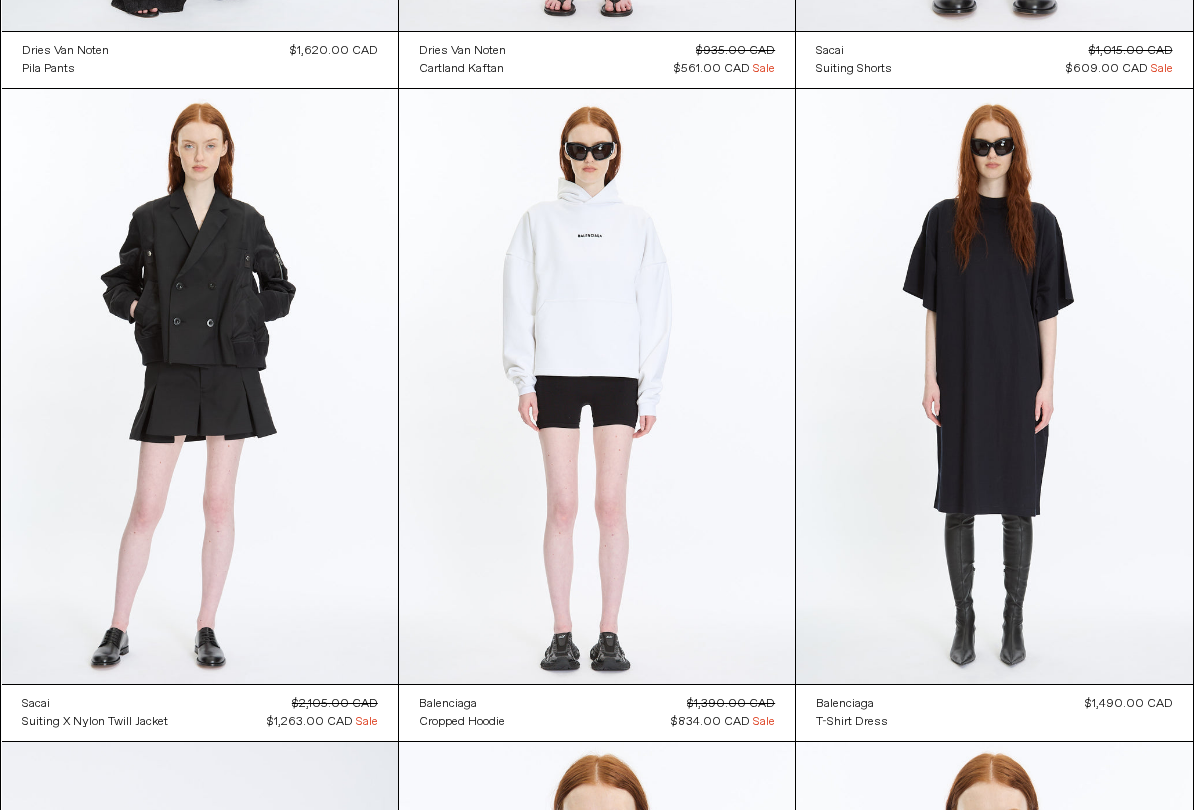 scroll, scrollTop: 53534, scrollLeft: 0, axis: vertical 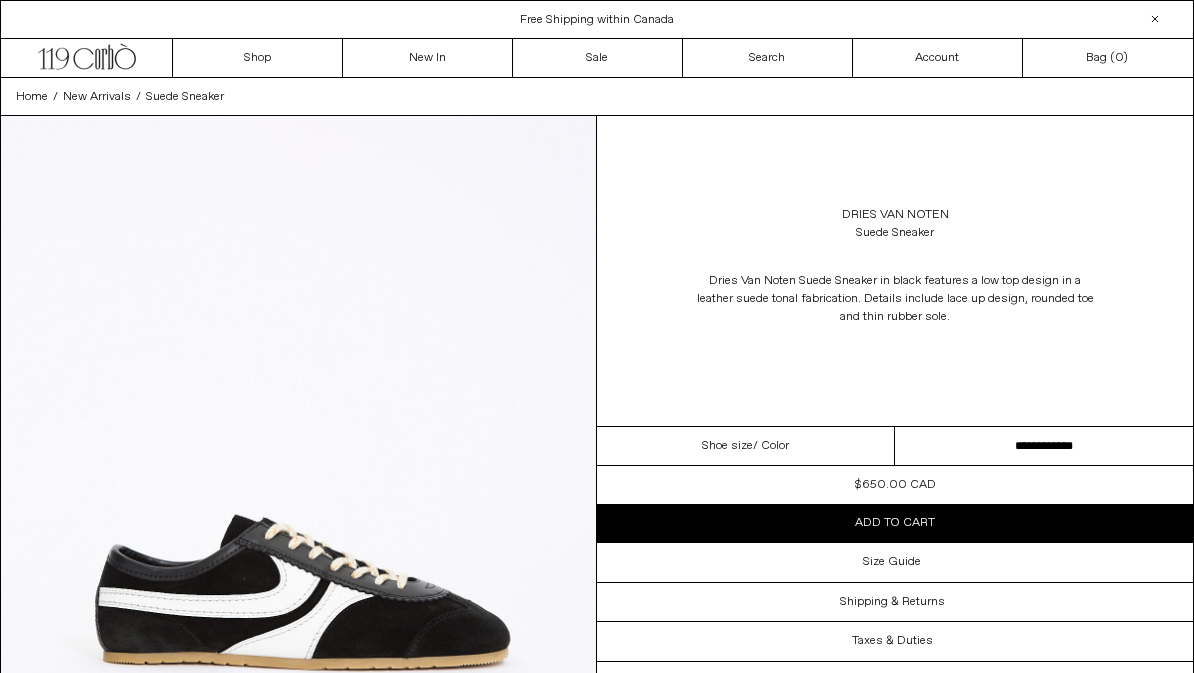 click on "**********" at bounding box center (1044, 446) 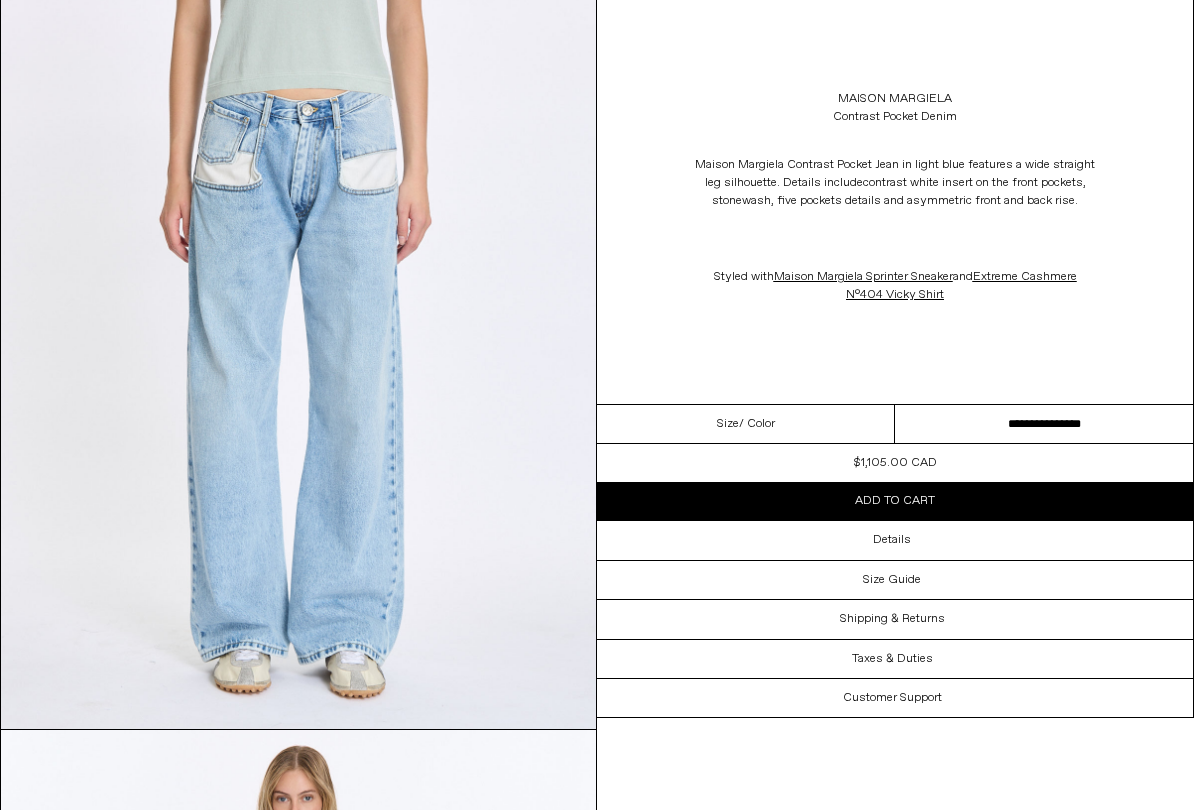 scroll, scrollTop: 144, scrollLeft: 0, axis: vertical 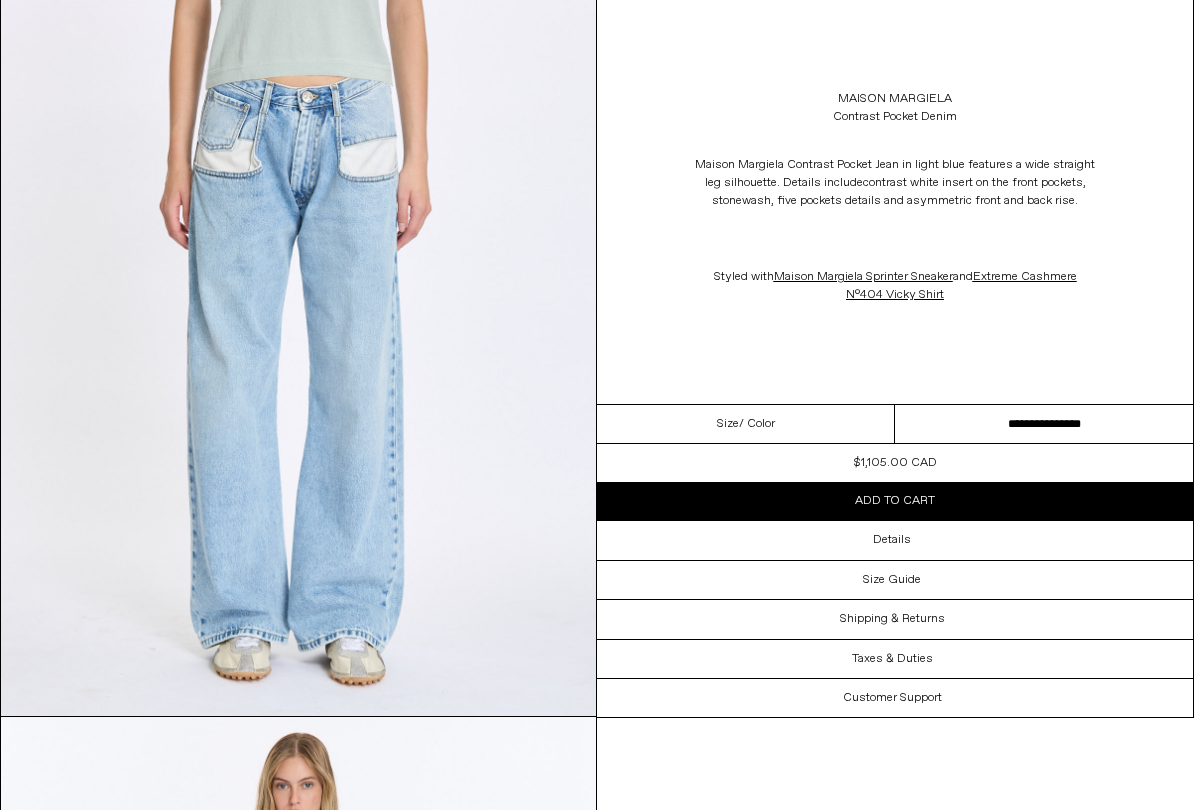 click on "**********" at bounding box center [1044, 424] 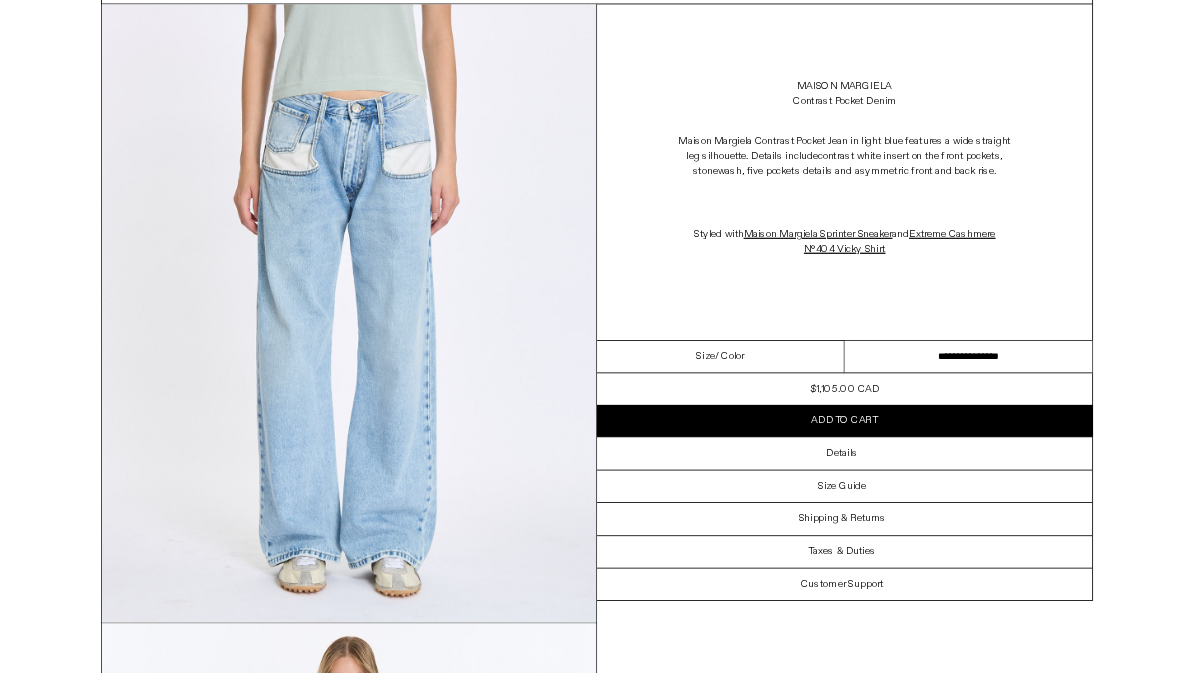 scroll, scrollTop: 0, scrollLeft: 0, axis: both 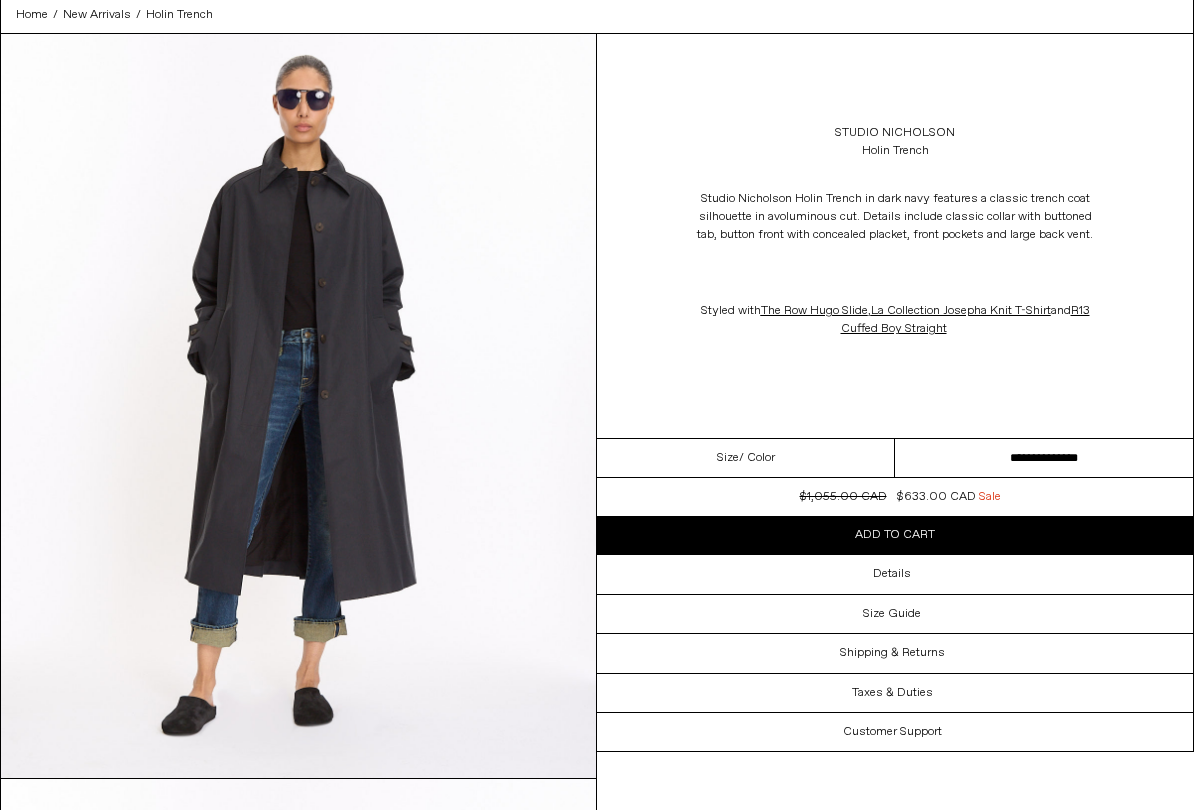 click on "**********" at bounding box center (1044, 458) 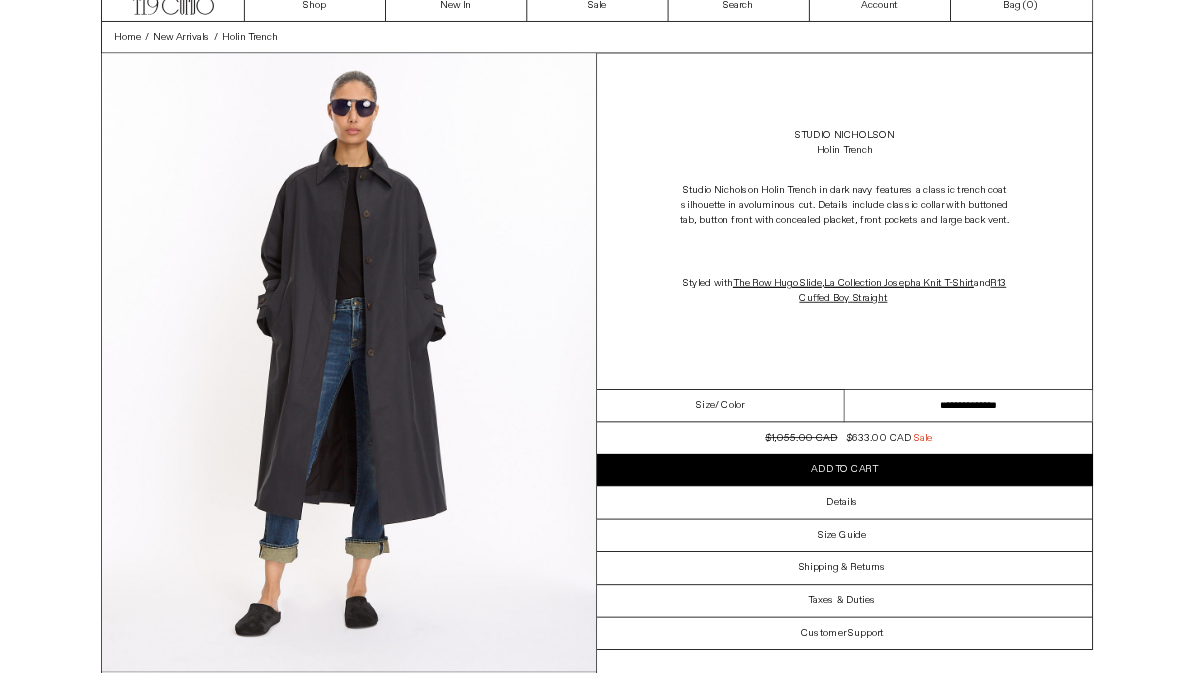 scroll, scrollTop: 0, scrollLeft: 0, axis: both 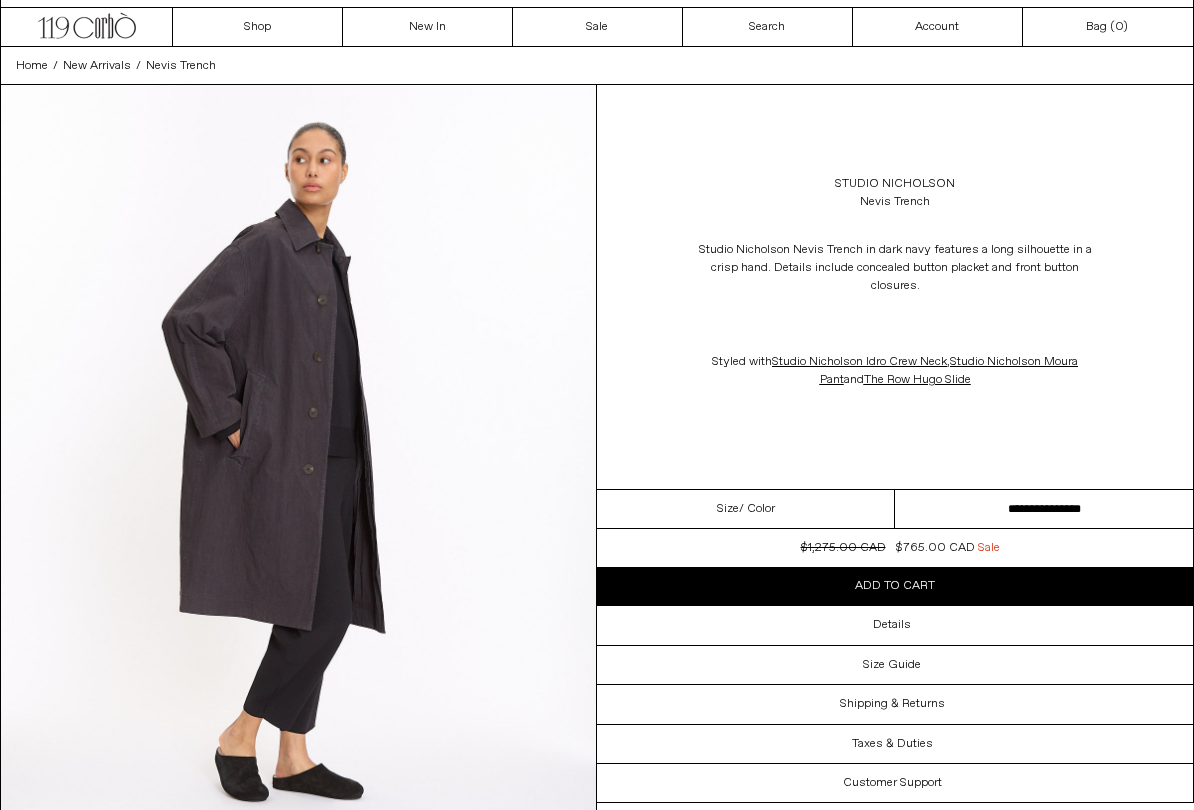 click on "**********" at bounding box center (1044, 509) 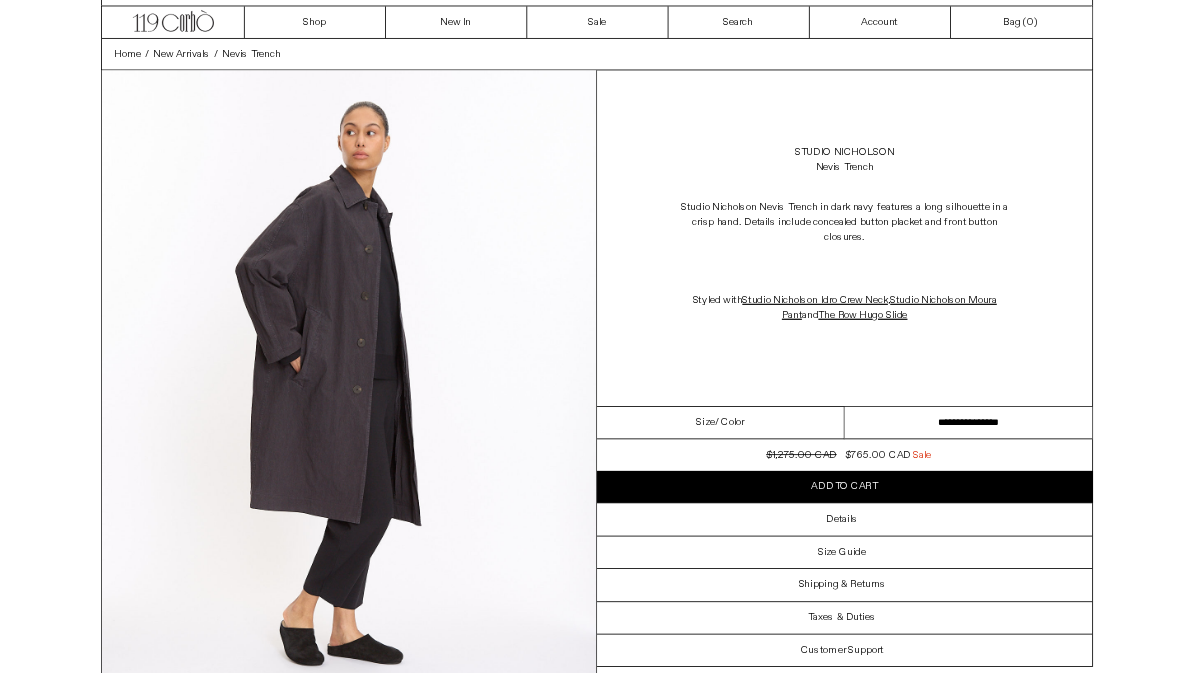 scroll, scrollTop: 0, scrollLeft: 0, axis: both 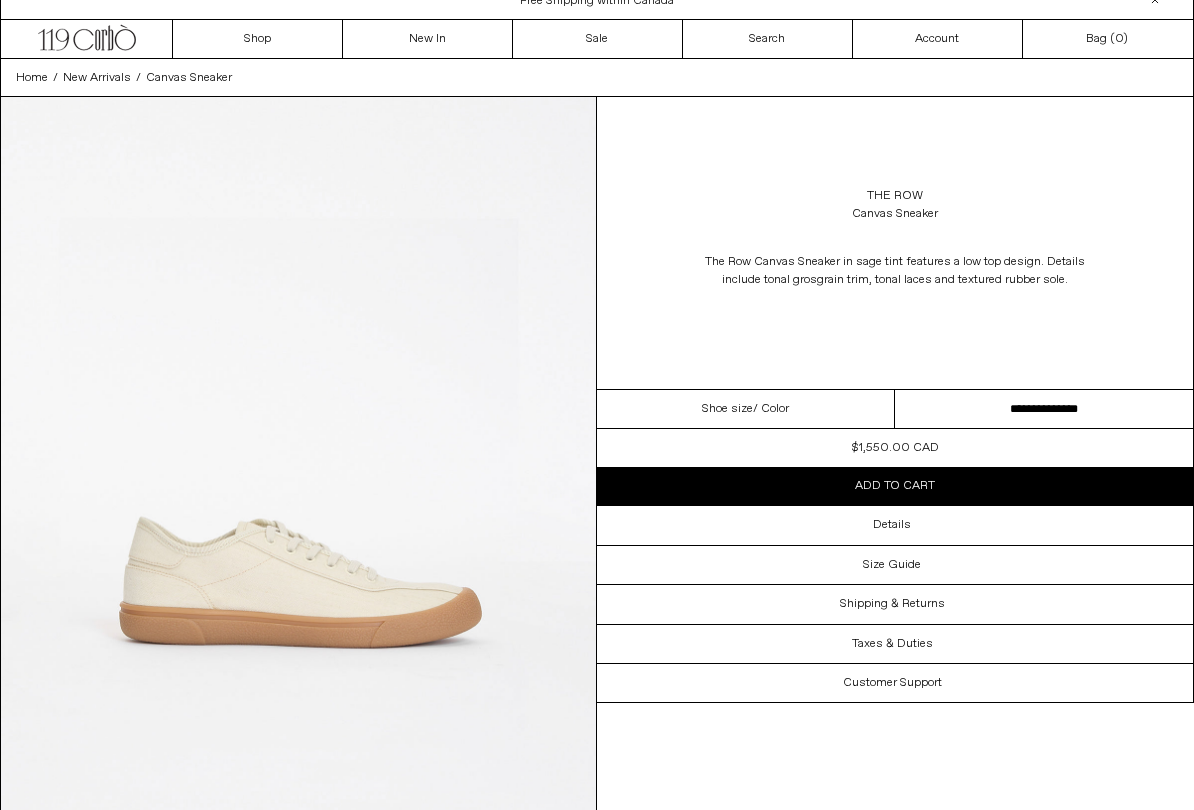 click on "**********" at bounding box center (1044, 409) 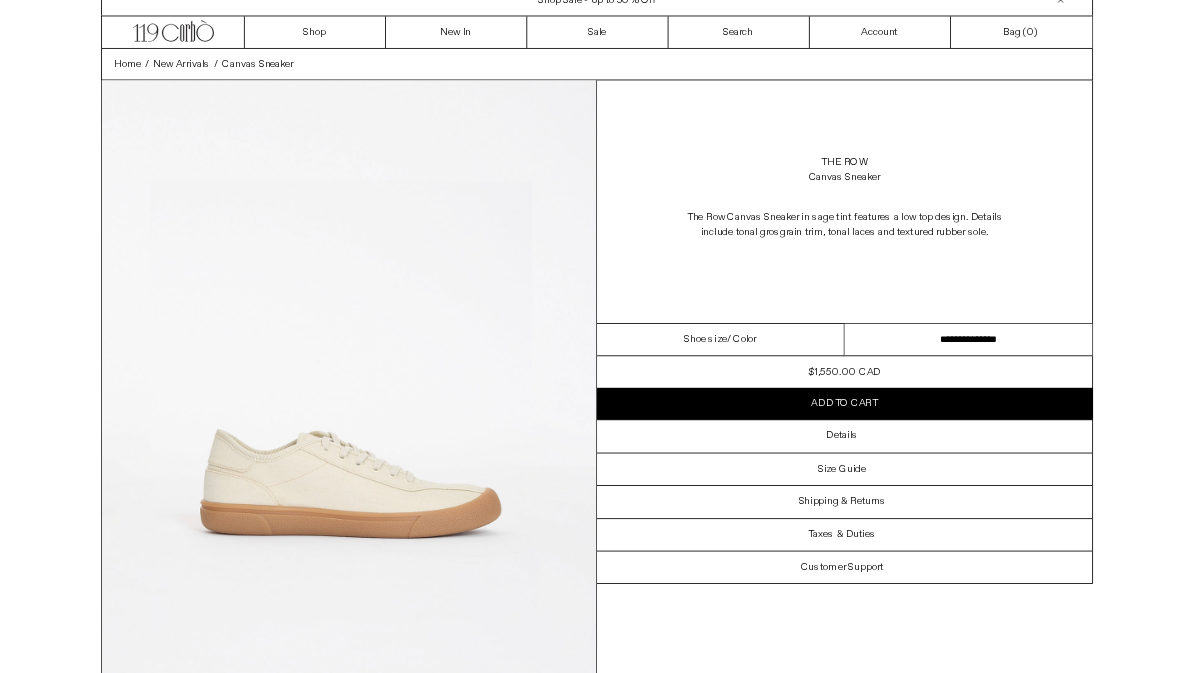 scroll, scrollTop: 0, scrollLeft: 0, axis: both 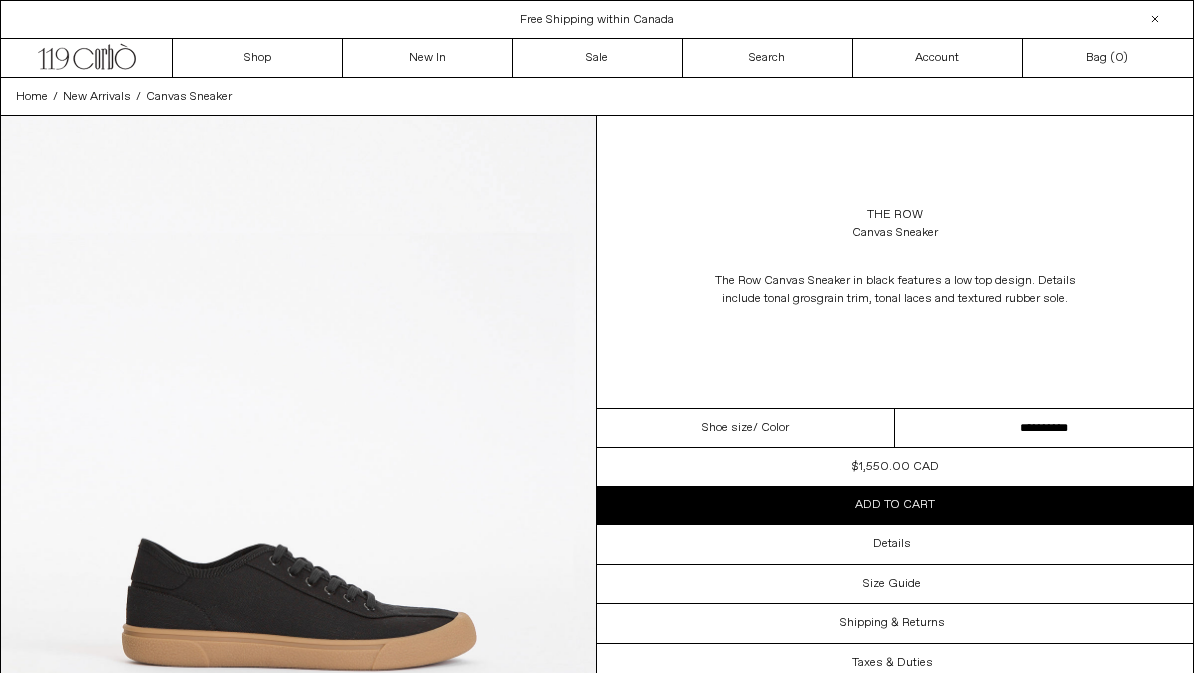 click on "**********" at bounding box center (1044, 428) 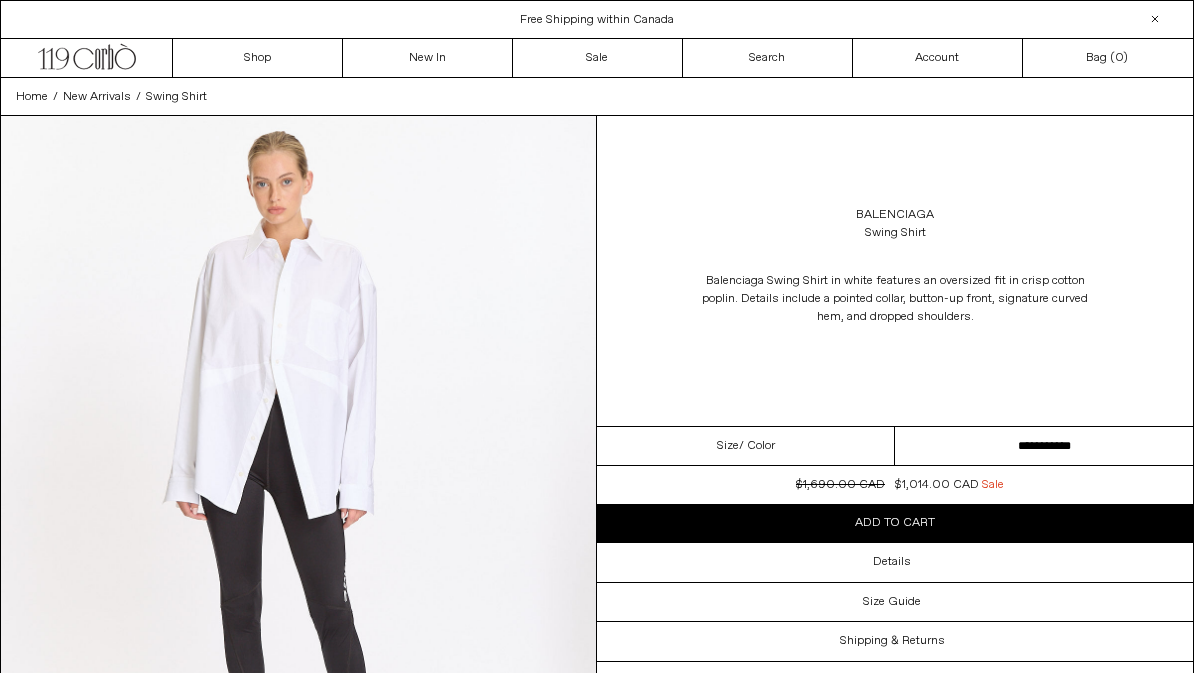 scroll, scrollTop: 0, scrollLeft: 0, axis: both 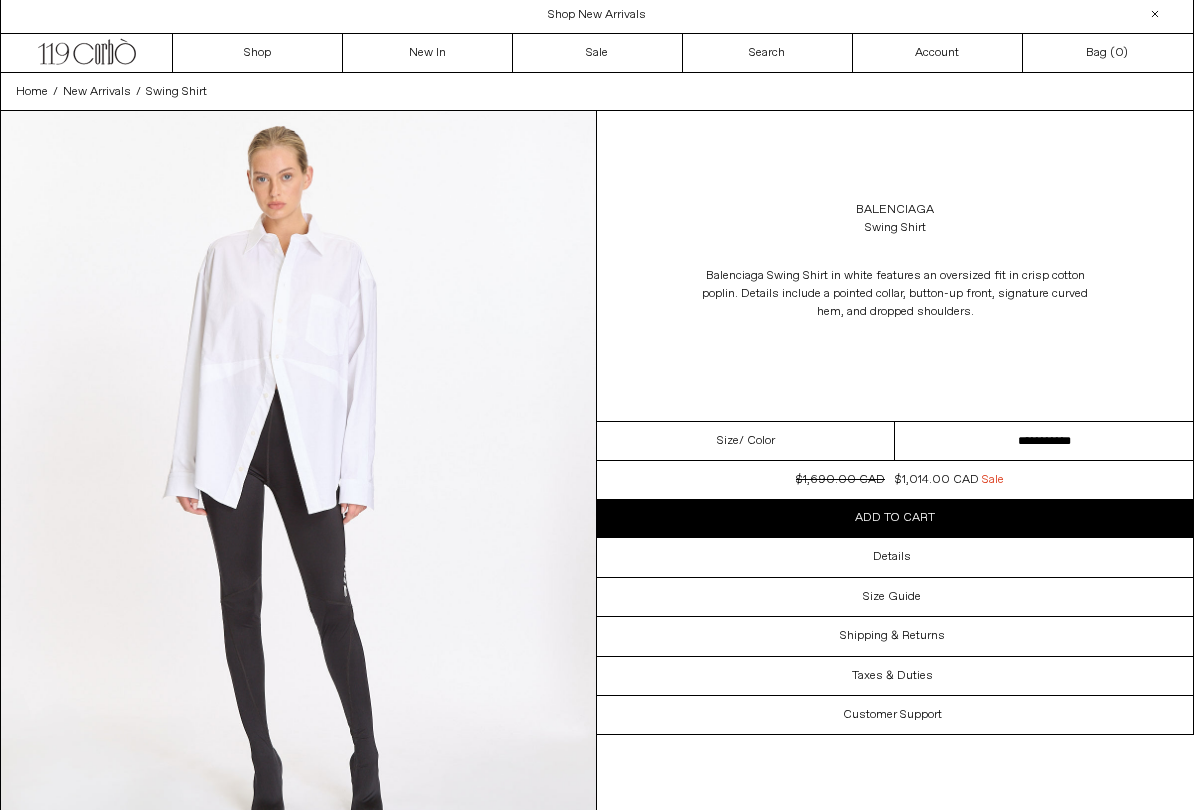 click on "**********" at bounding box center (1044, 441) 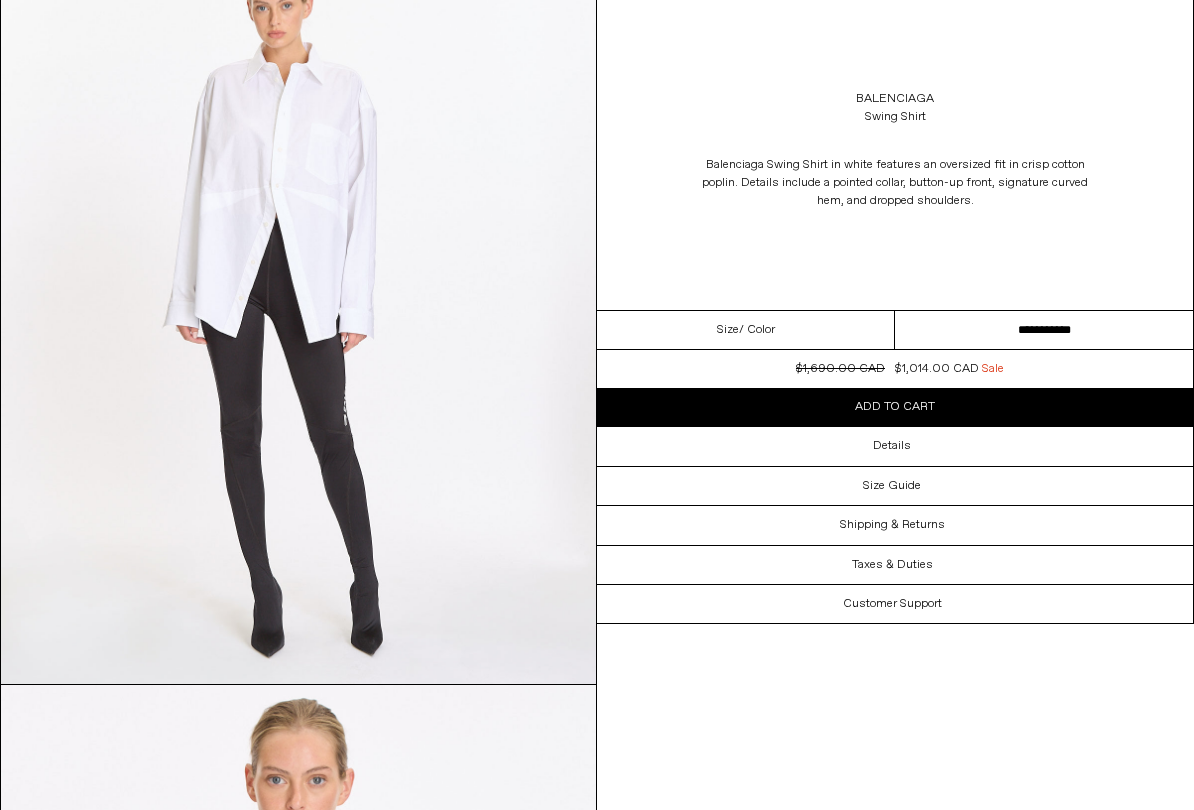 scroll, scrollTop: 176, scrollLeft: 0, axis: vertical 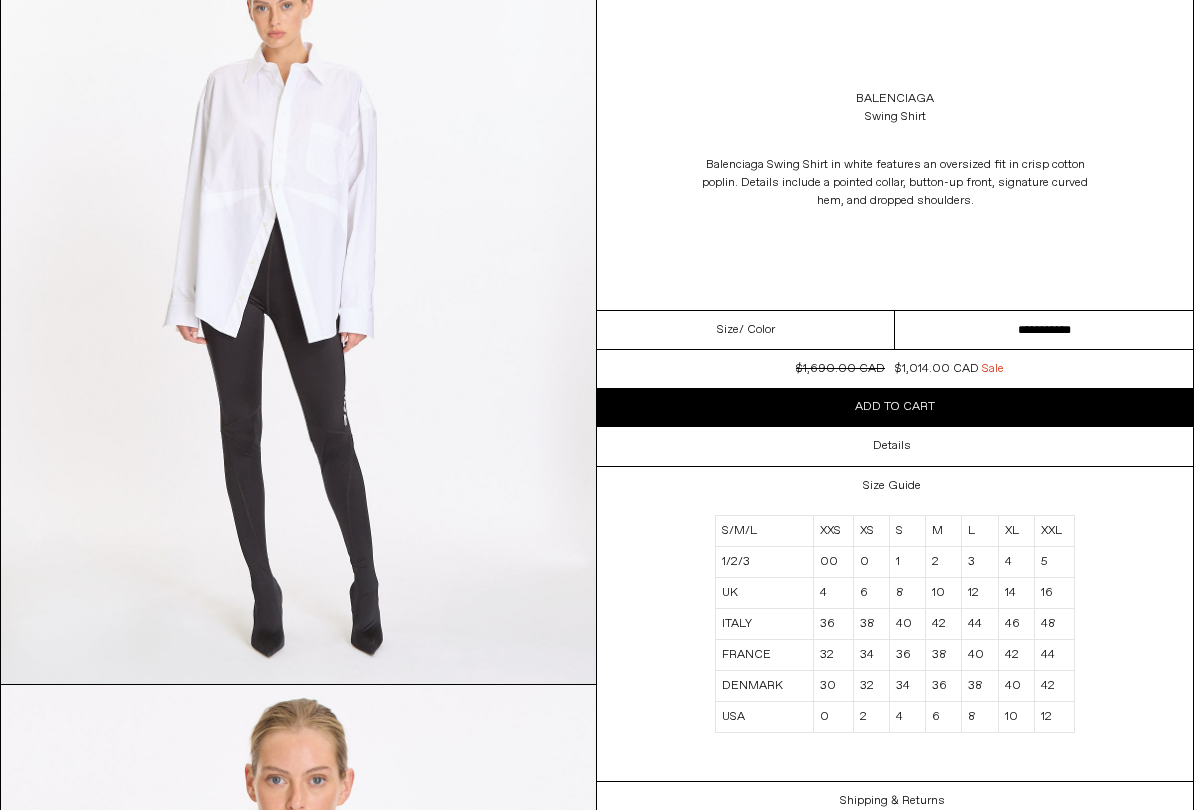 click on "Balenciaga Swing Shirt in white features an oversized fit in crisp cotton poplin. Details include a pointed collar, button-up front, signature curved hem, and dropped shoulders." at bounding box center (895, 183) 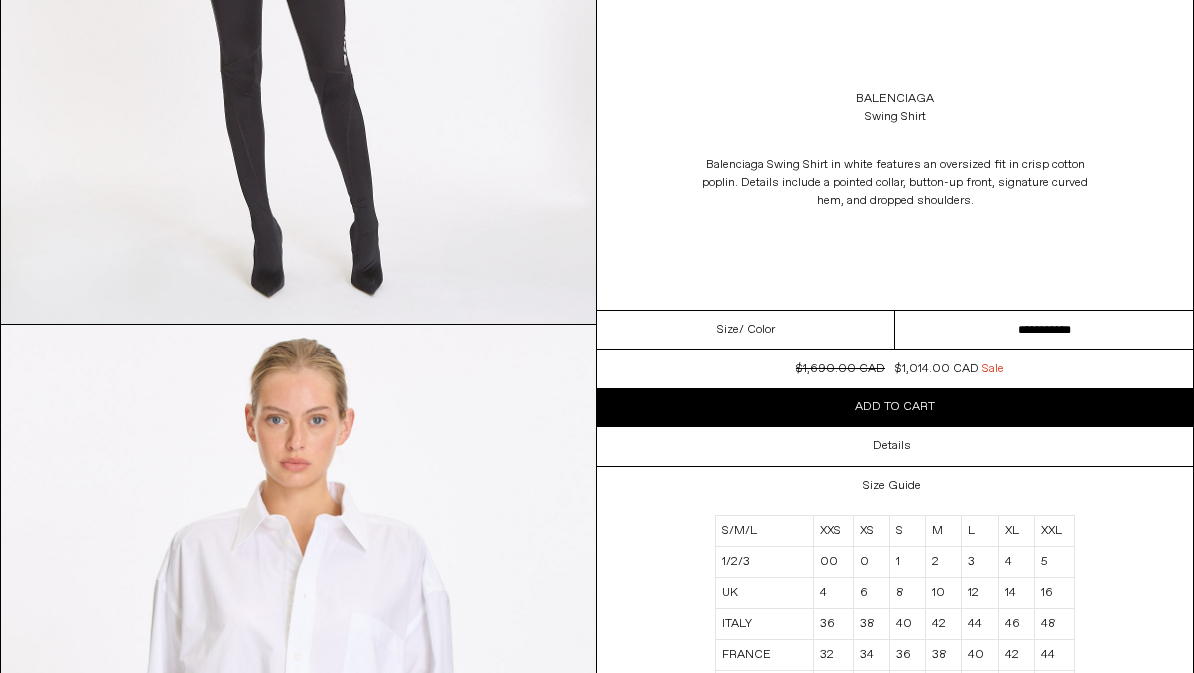 scroll, scrollTop: 534, scrollLeft: 0, axis: vertical 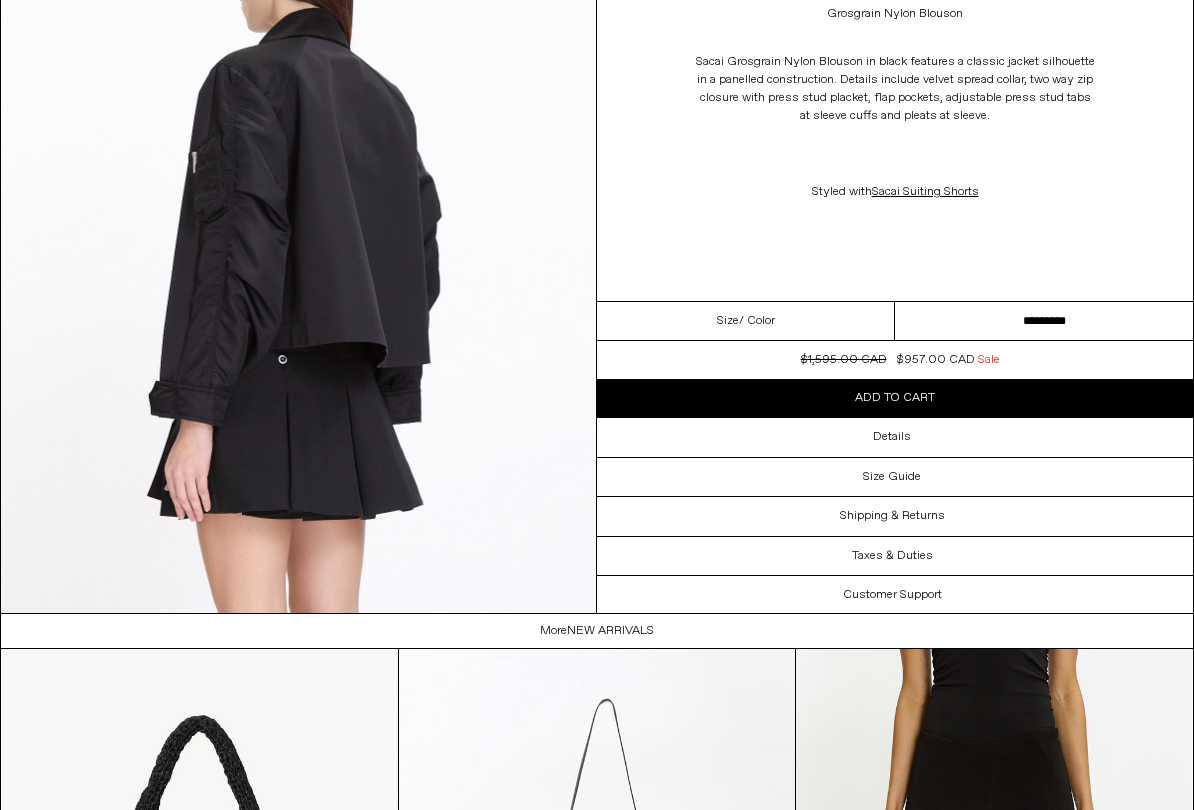 click on "**********" at bounding box center (1044, 321) 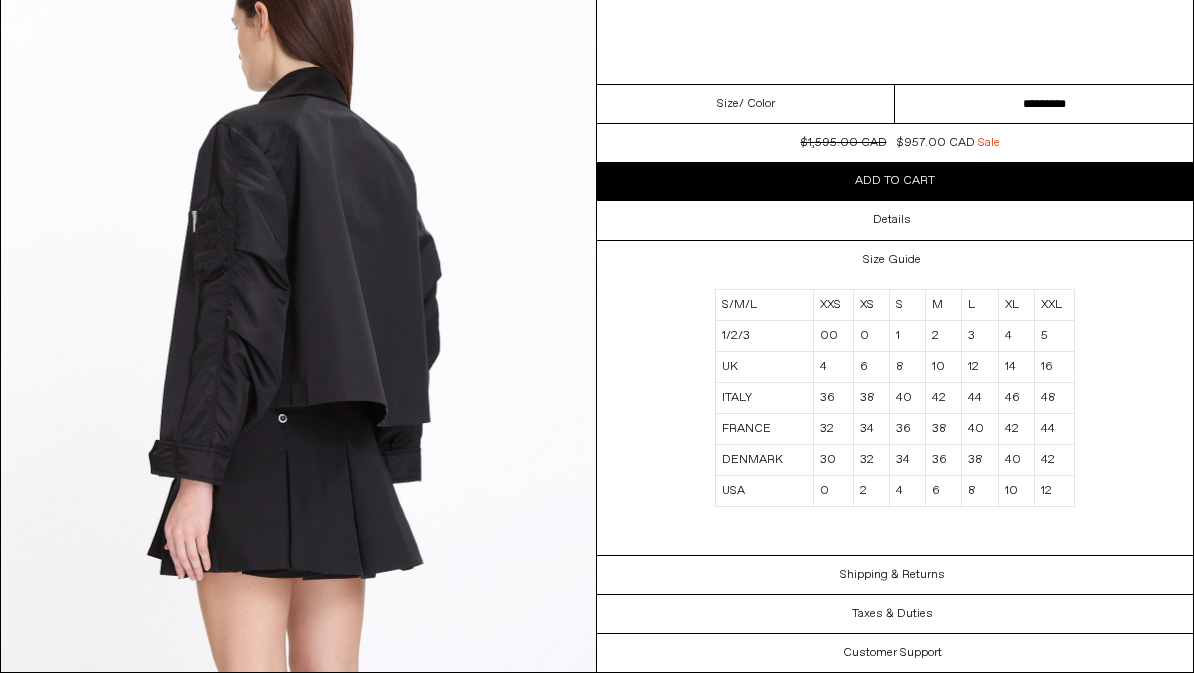 scroll, scrollTop: 2422, scrollLeft: 0, axis: vertical 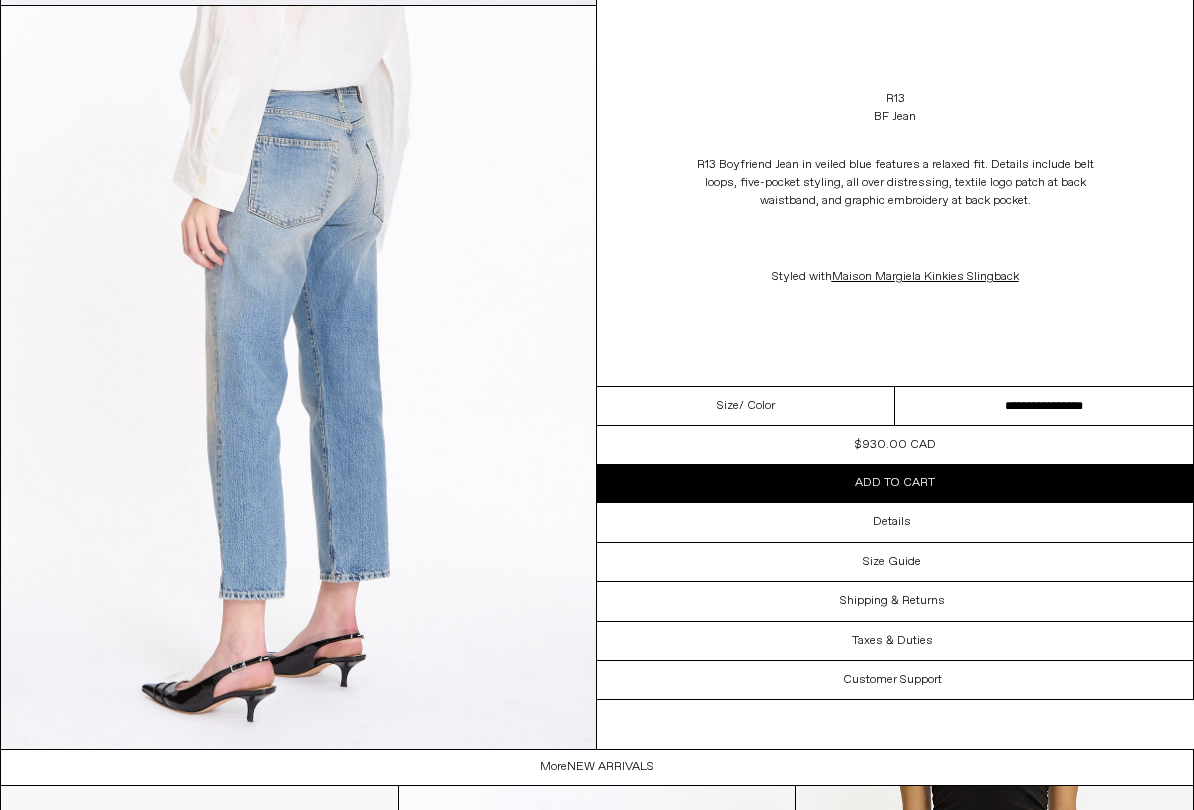 click on "**********" at bounding box center [1044, 406] 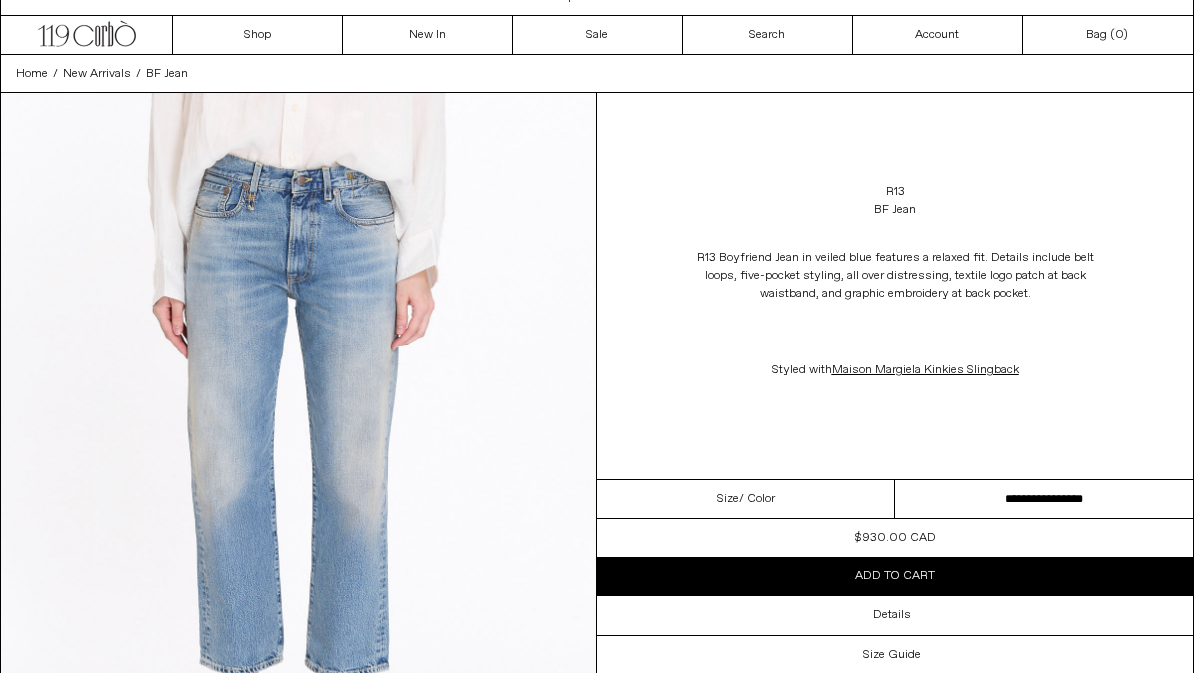scroll, scrollTop: 0, scrollLeft: 0, axis: both 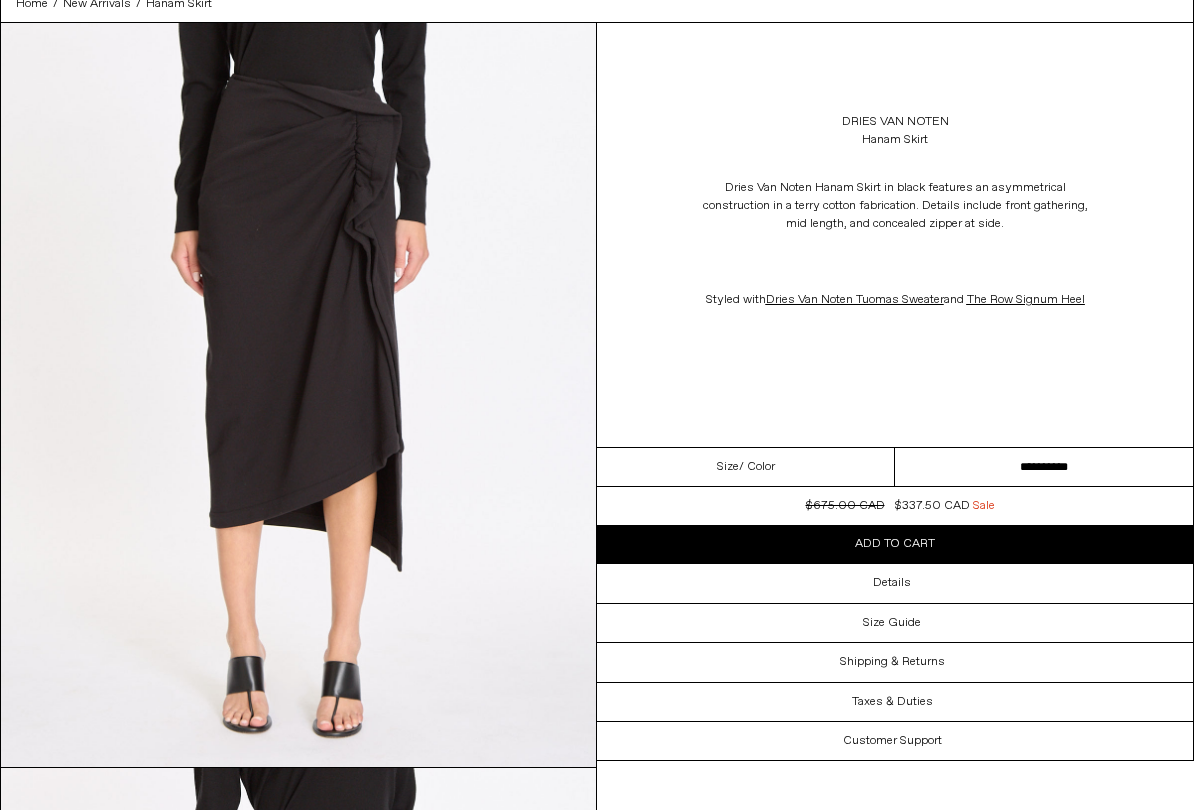 click on "**********" at bounding box center (1044, 467) 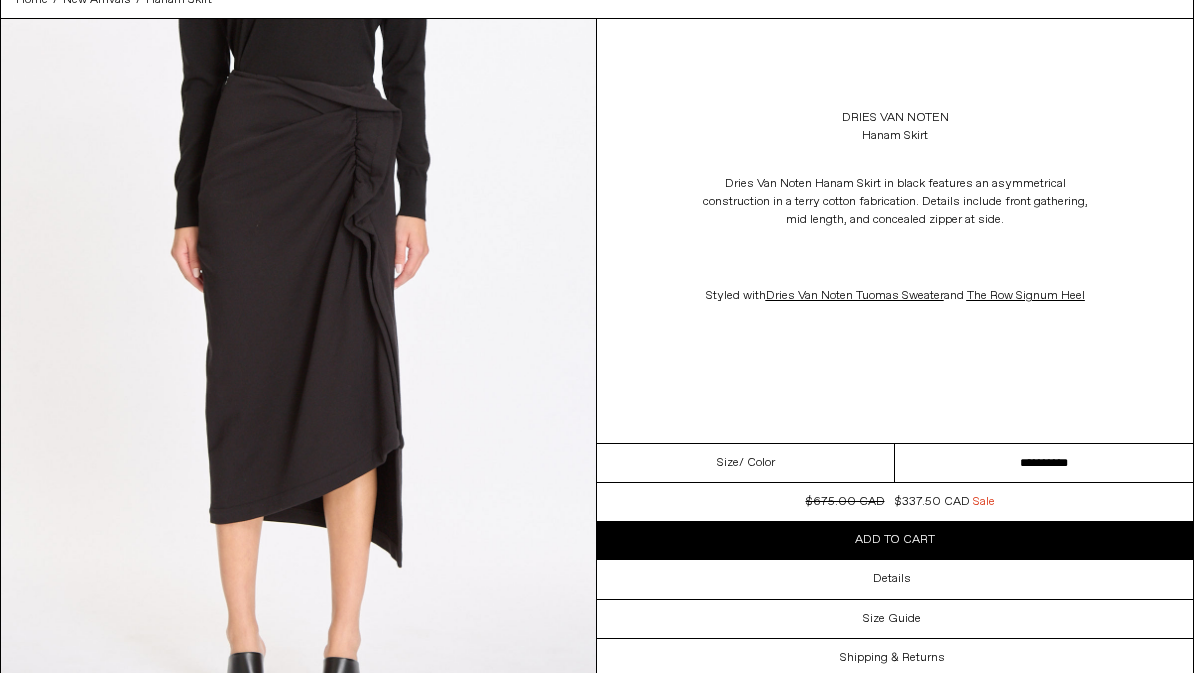 scroll, scrollTop: 0, scrollLeft: 0, axis: both 